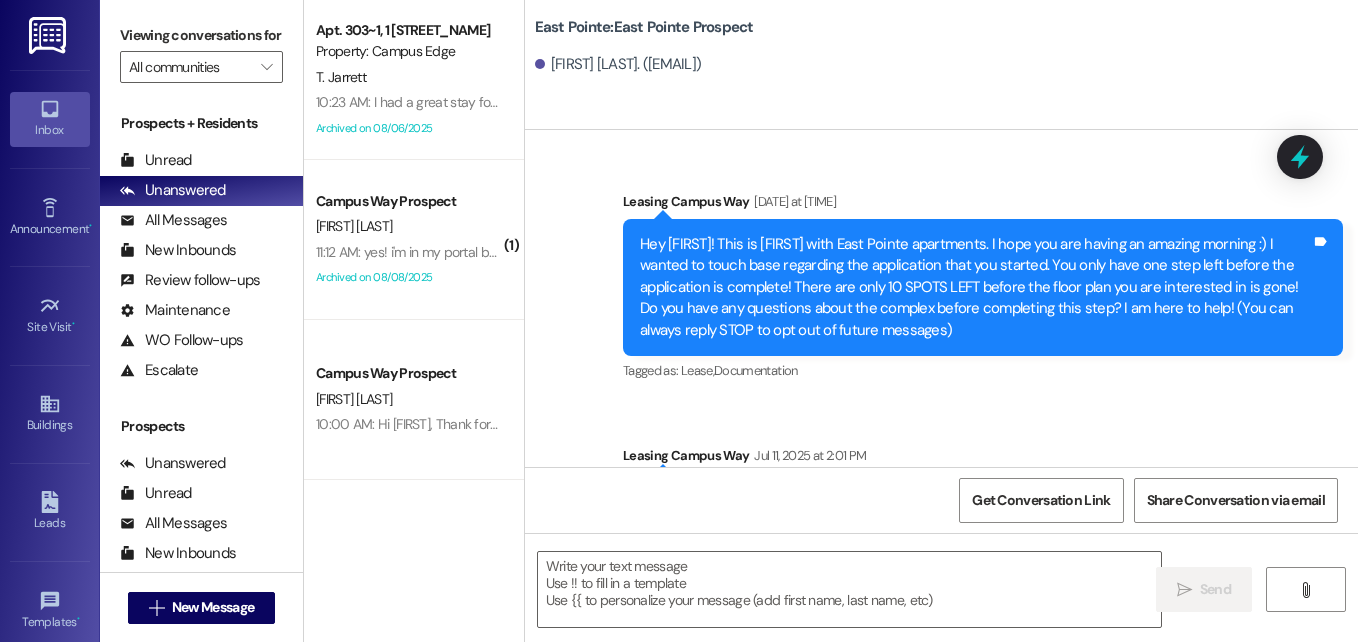 scroll, scrollTop: 0, scrollLeft: 0, axis: both 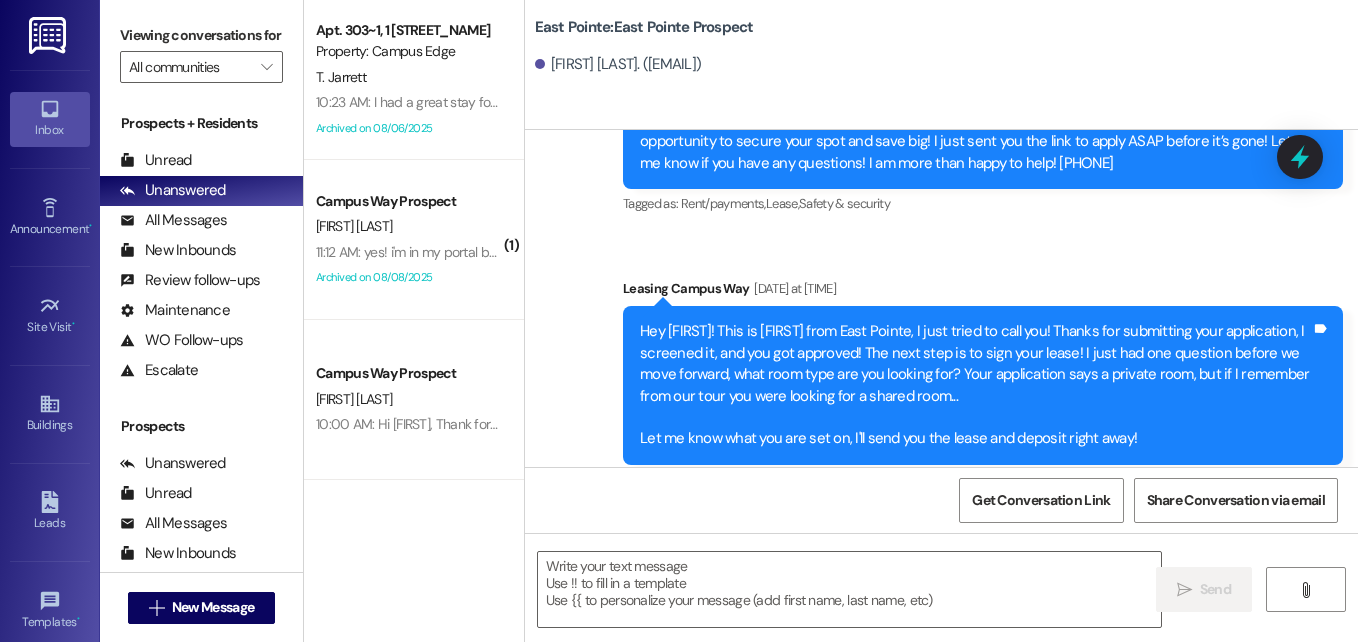 click on "New Message" at bounding box center (213, 607) 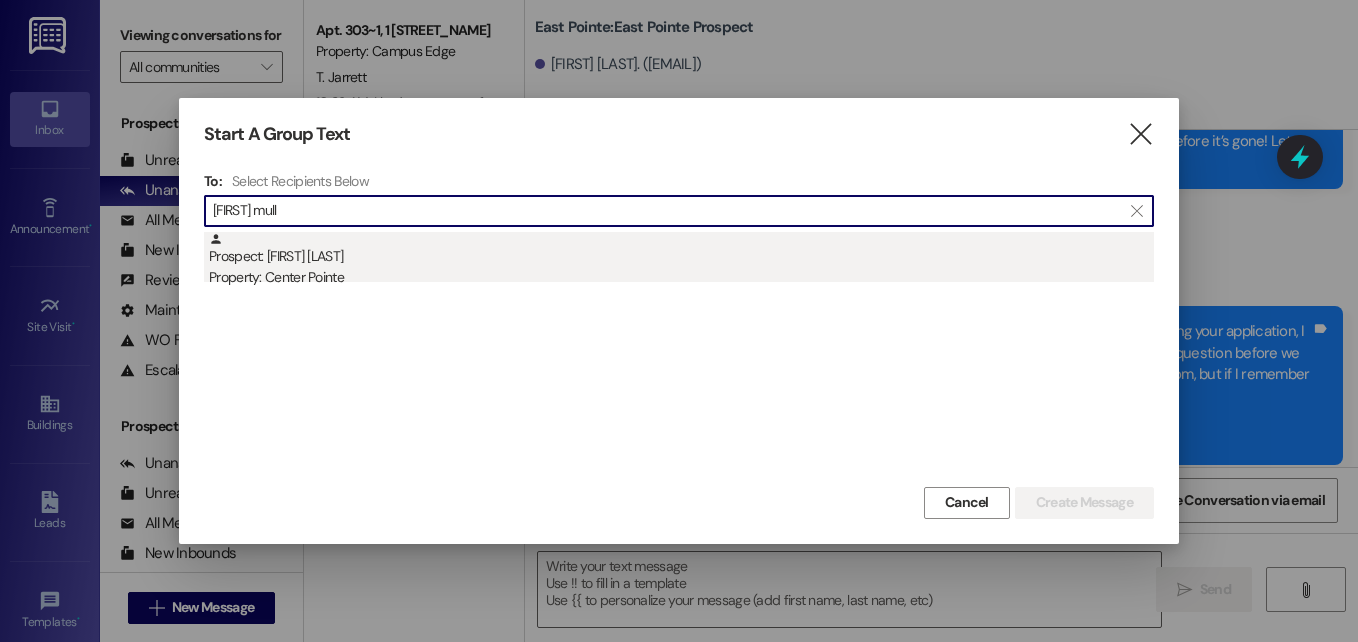 type on "carlos mull" 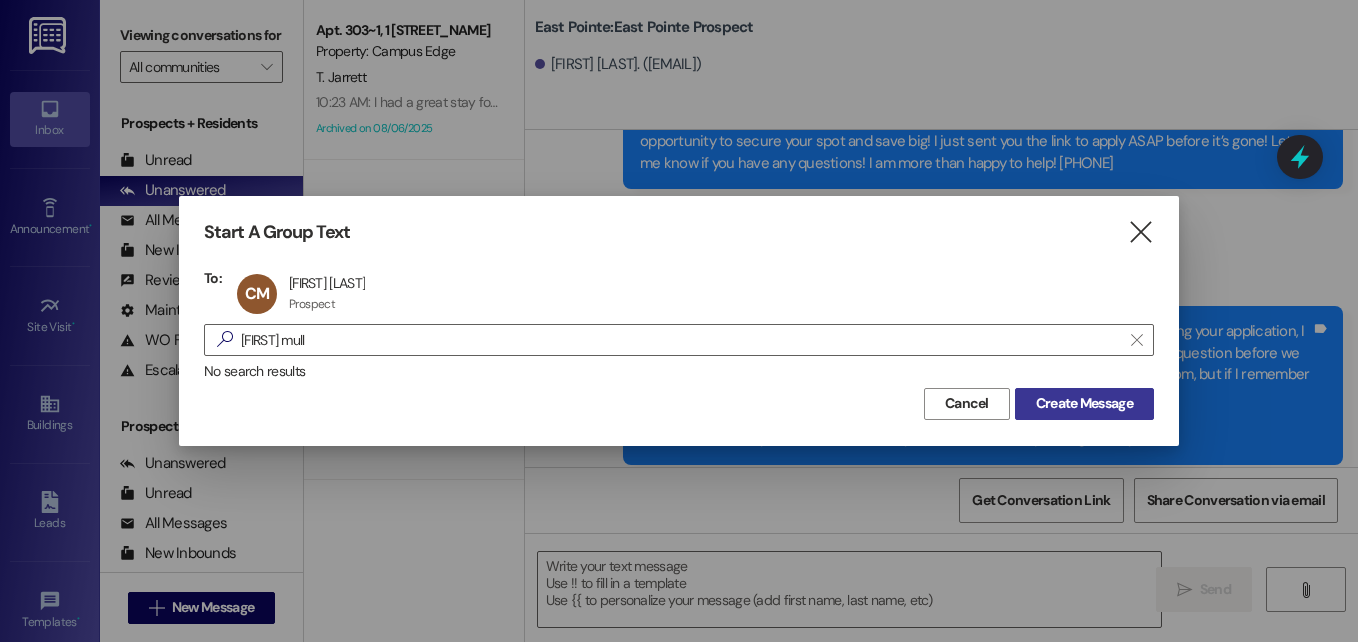 drag, startPoint x: 1046, startPoint y: 394, endPoint x: 1091, endPoint y: 396, distance: 45.044422 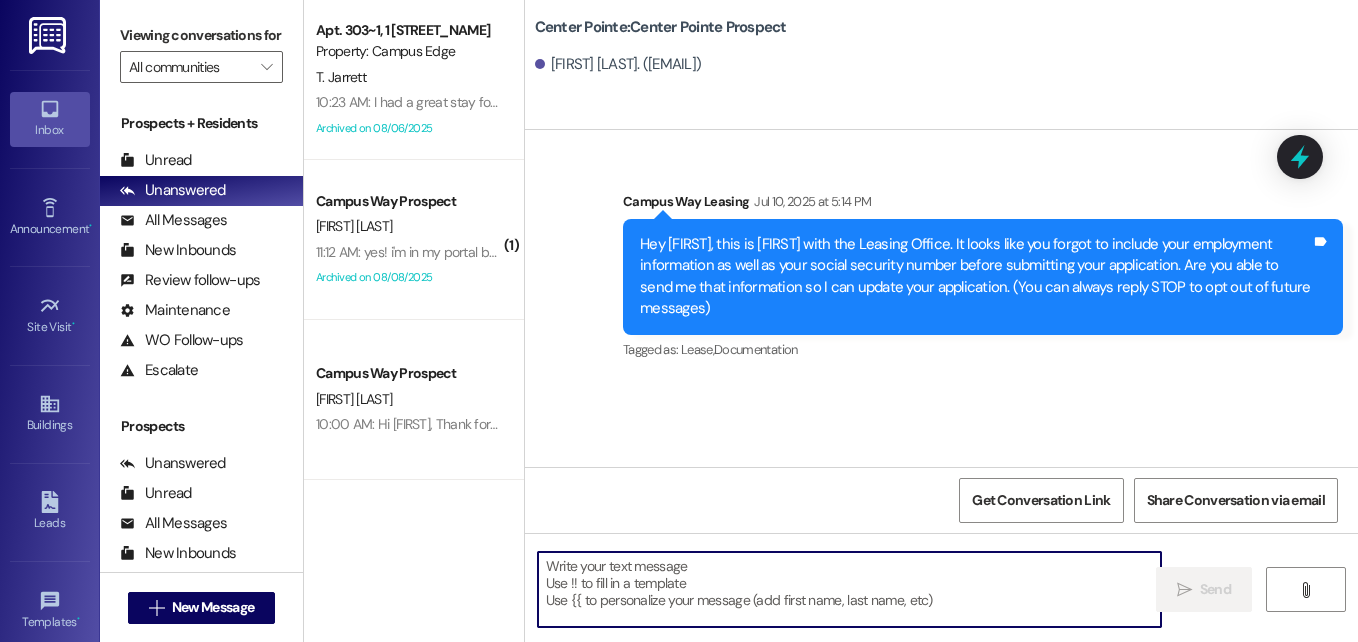 click at bounding box center [849, 589] 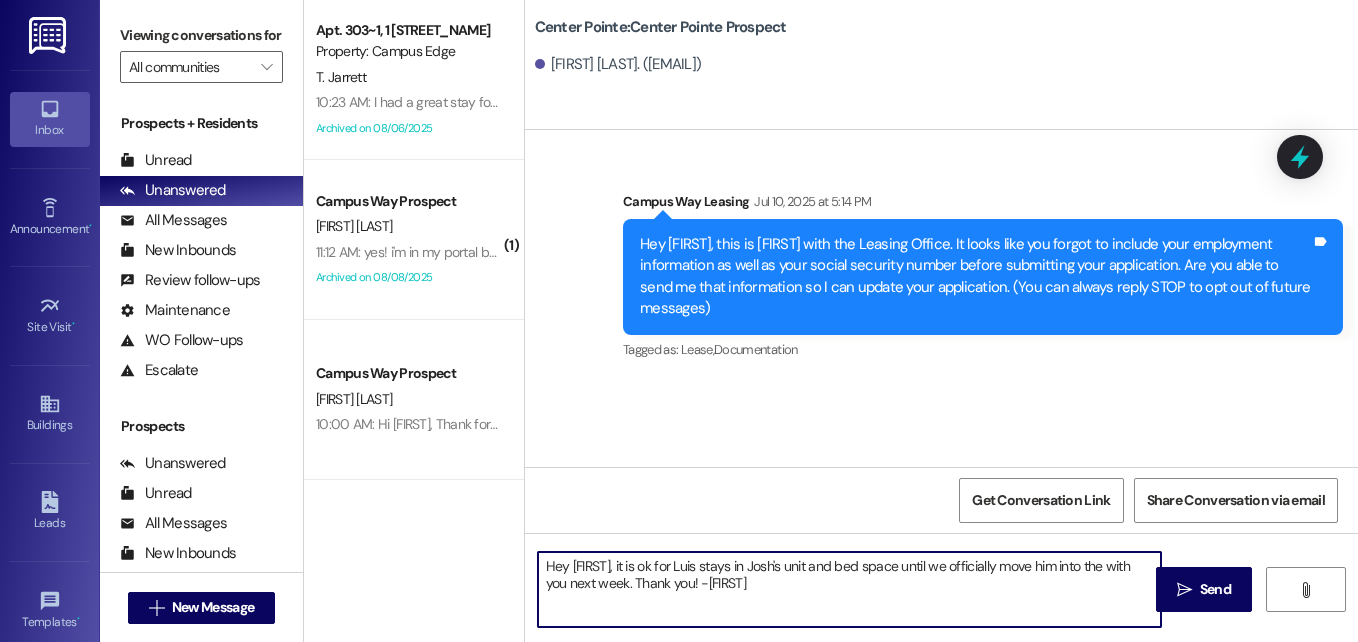 click on "Hey Carlos, it is ok for Luis stays in Josh's unit and bed space until we officially move him into the with you next week. Thank you! -Angel" at bounding box center [849, 589] 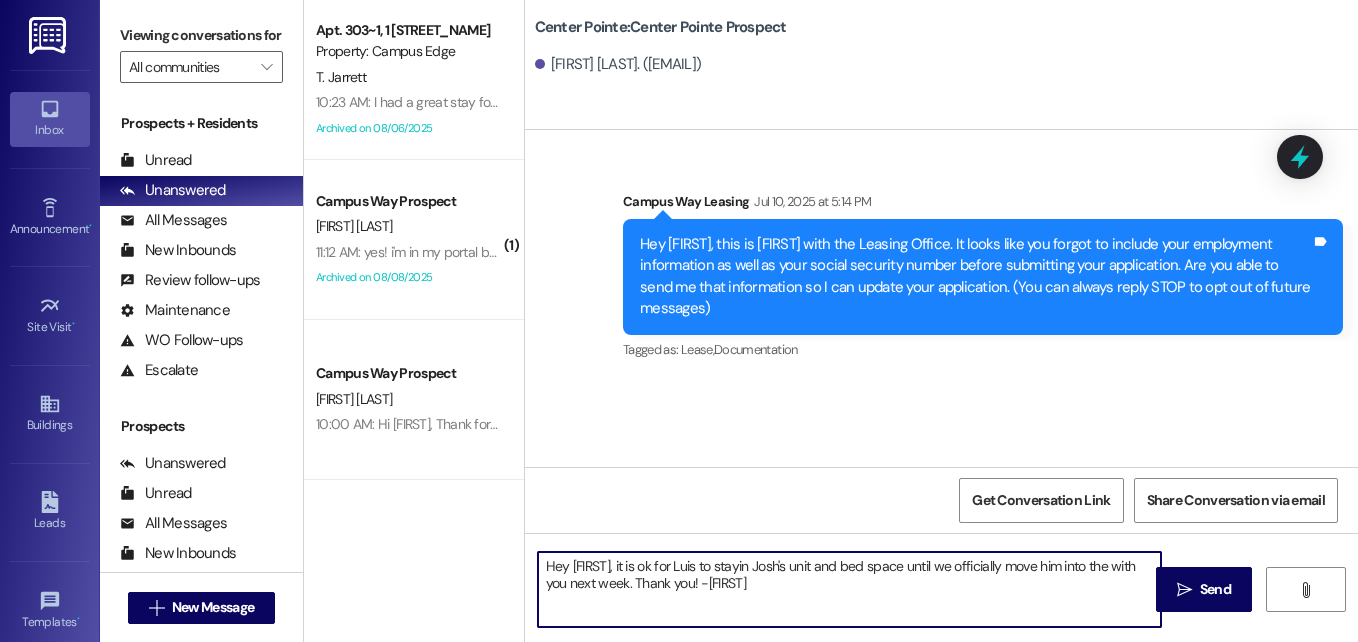 type on "Hey [FIRST], it is ok for [FIRST] to stay in [FIRST]'s unit and bed space until we officially move him into the with you next week. Thank you! -[FIRST]" 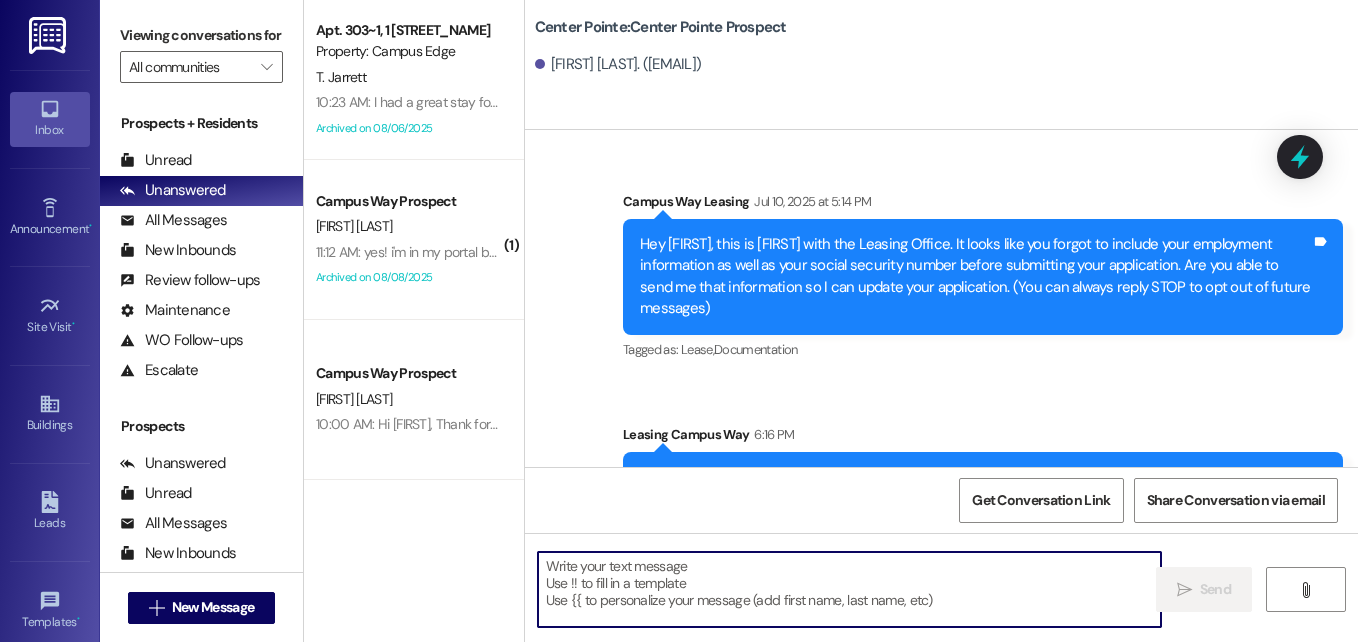 scroll, scrollTop: 74, scrollLeft: 0, axis: vertical 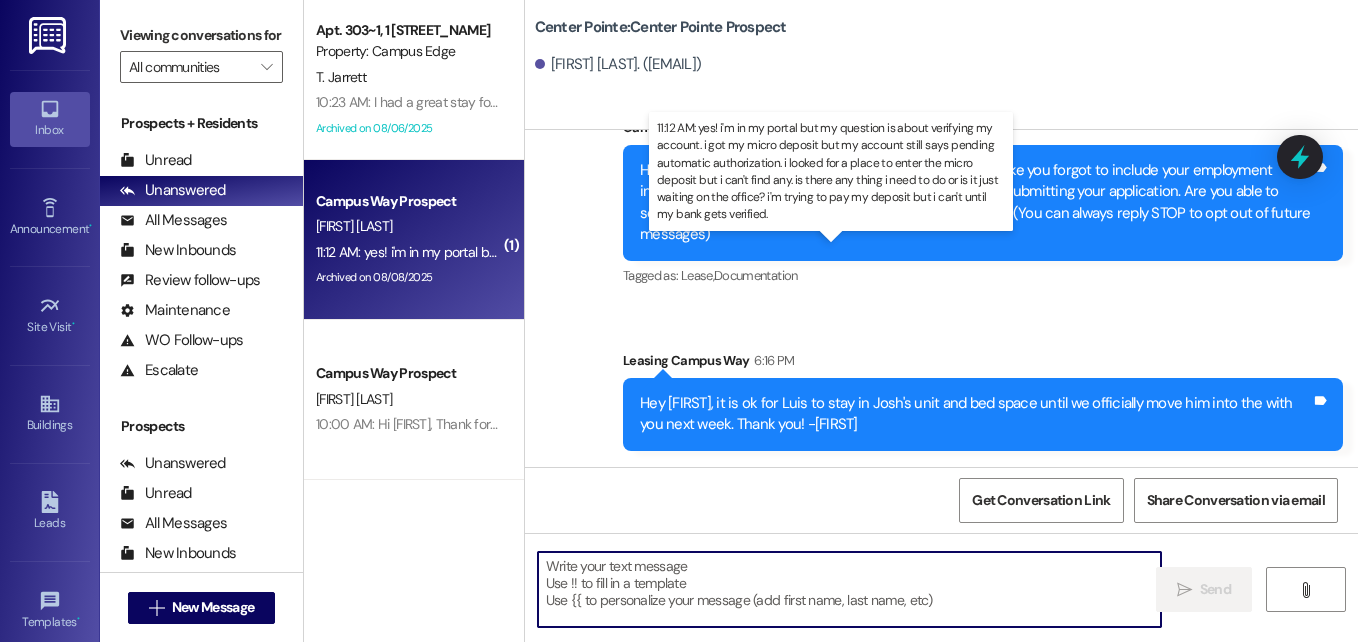 type 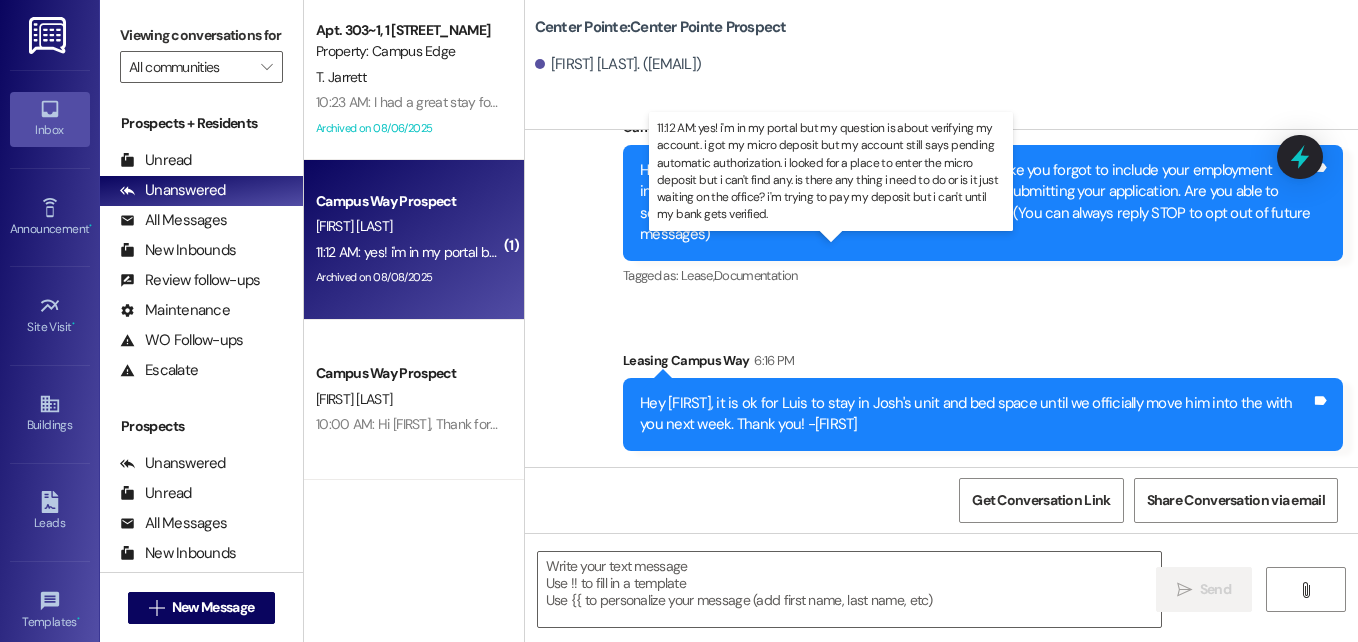 click on "11:12 AM: yes! i'm in my portal but my question is about verifying my account. i got my micro deposit but my account still says pending automatic authorization. i looked for a place to enter the micro deposit but i can't find any. is there any thing i need to do or is it just waiting on the office? i'm trying to pay my deposit but i can't until my bank gets verified.  11:12 AM: yes! i'm in my portal but my question is about verifying my account. i got my micro deposit but my account still says pending automatic authorization. i looked for a place to enter the micro deposit but i can't find any. is there any thing i need to do or is it just waiting on the office? i'm trying to pay my deposit but i can't until my bank gets verified." at bounding box center [1332, 252] 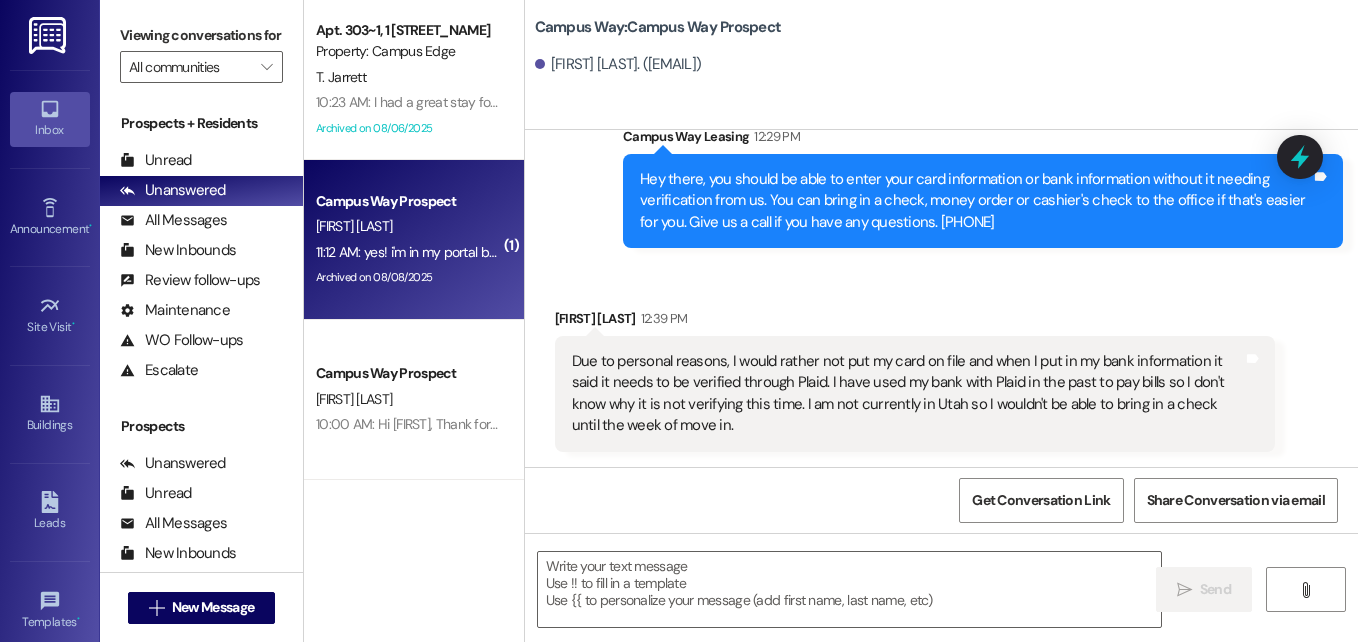 scroll, scrollTop: 1081, scrollLeft: 0, axis: vertical 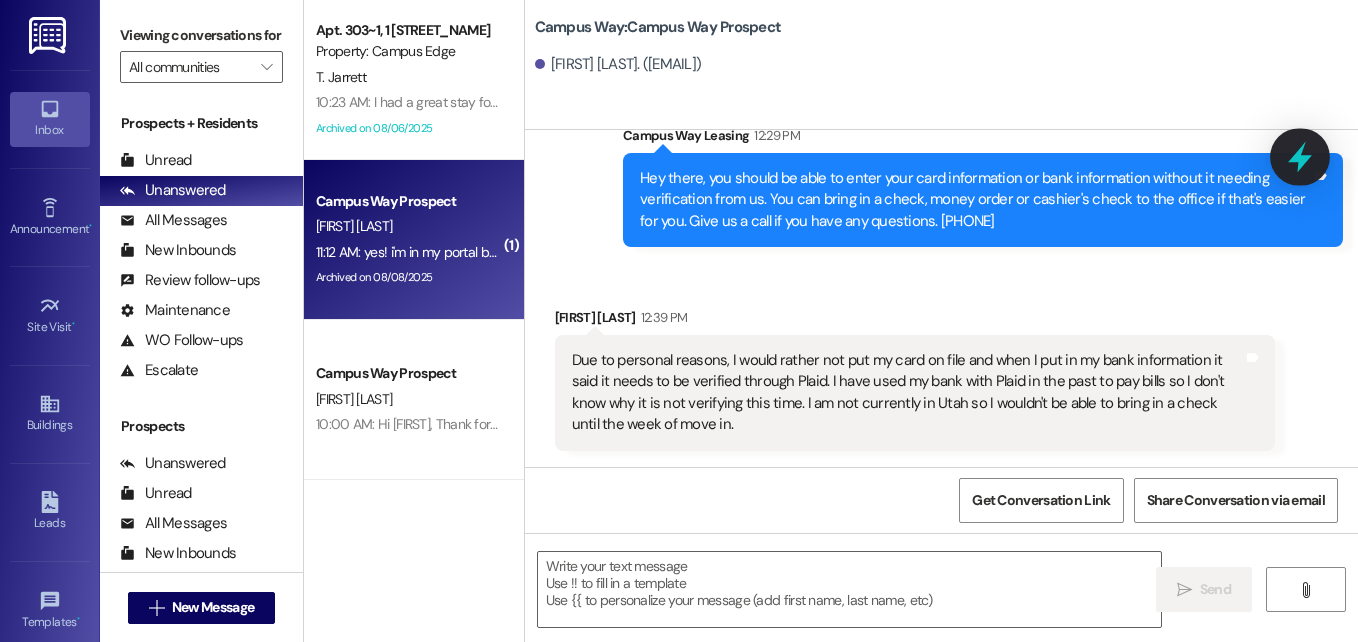click 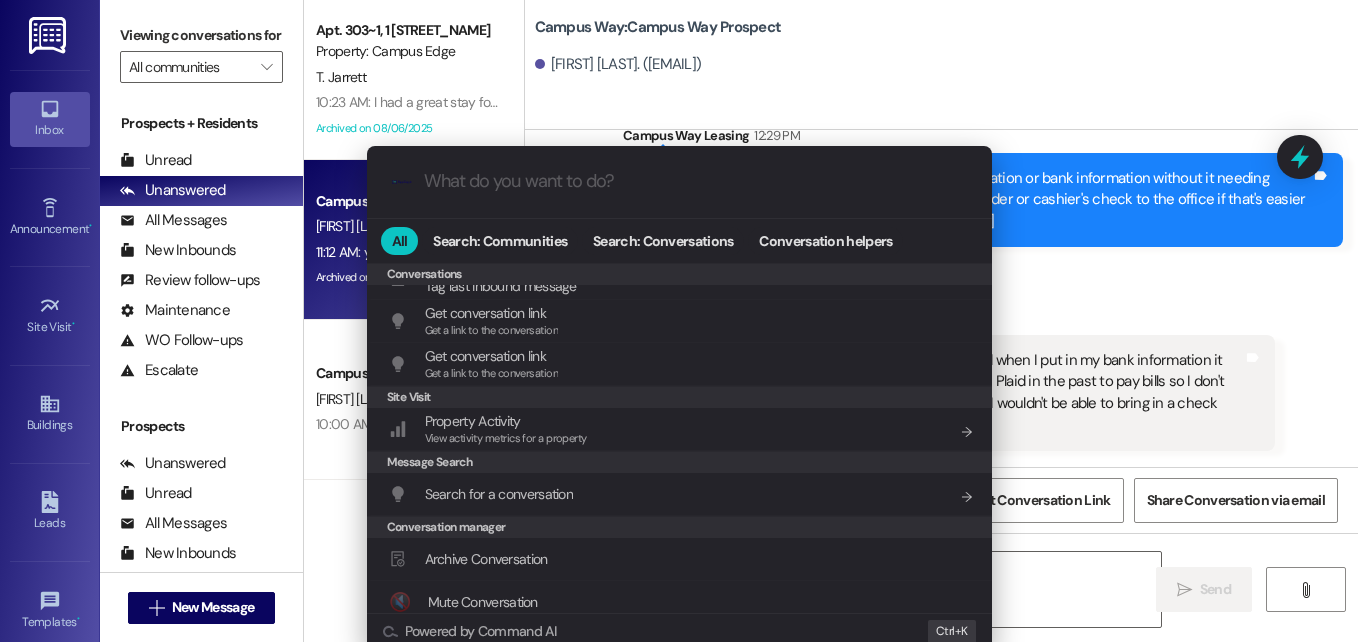 scroll, scrollTop: 872, scrollLeft: 0, axis: vertical 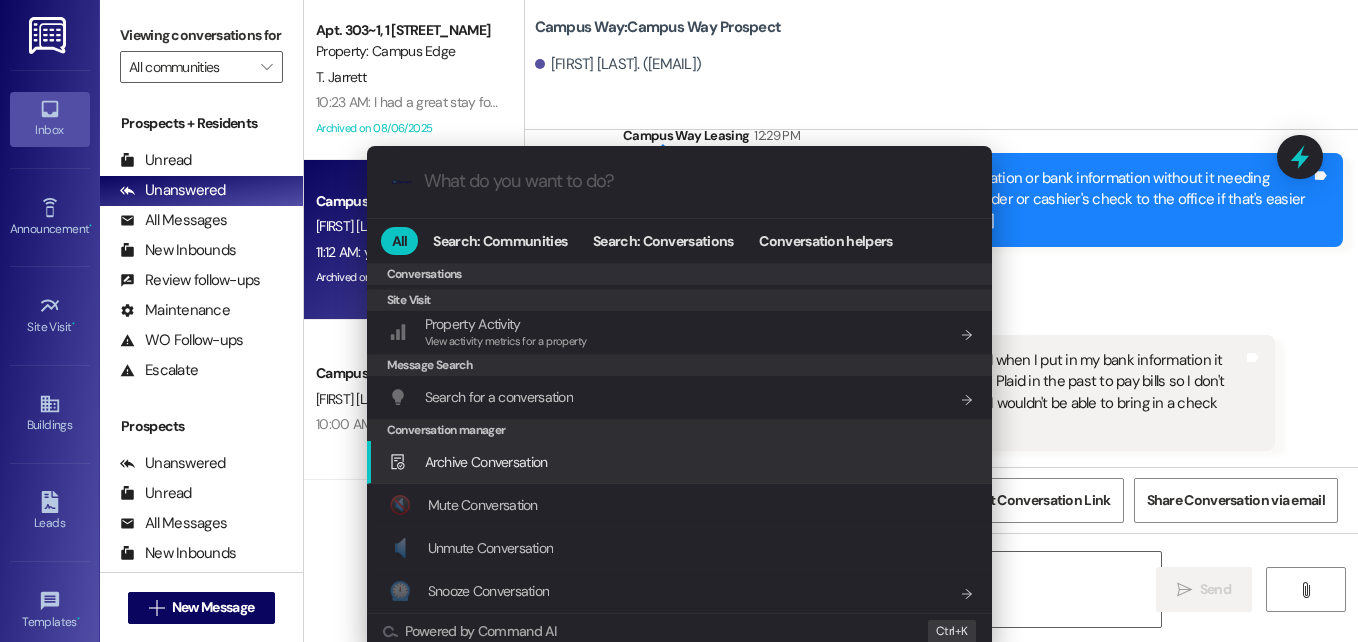 click on "Archive Conversation Add shortcut" at bounding box center [681, 462] 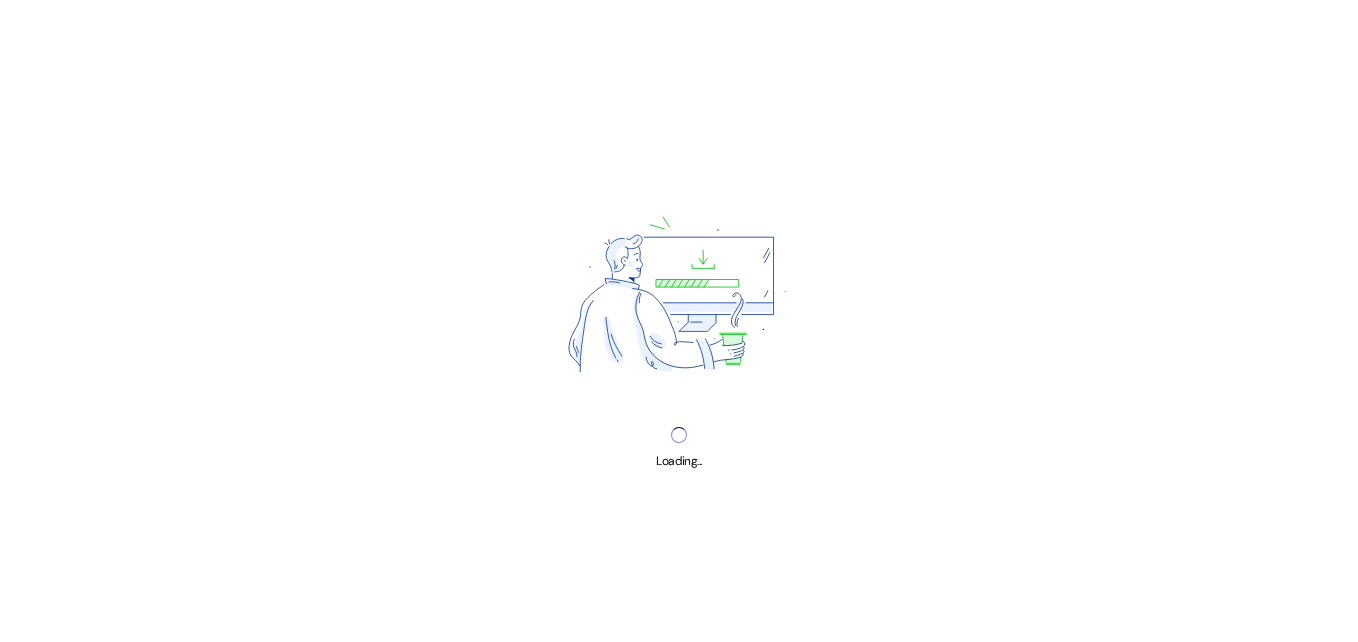 scroll, scrollTop: 0, scrollLeft: 0, axis: both 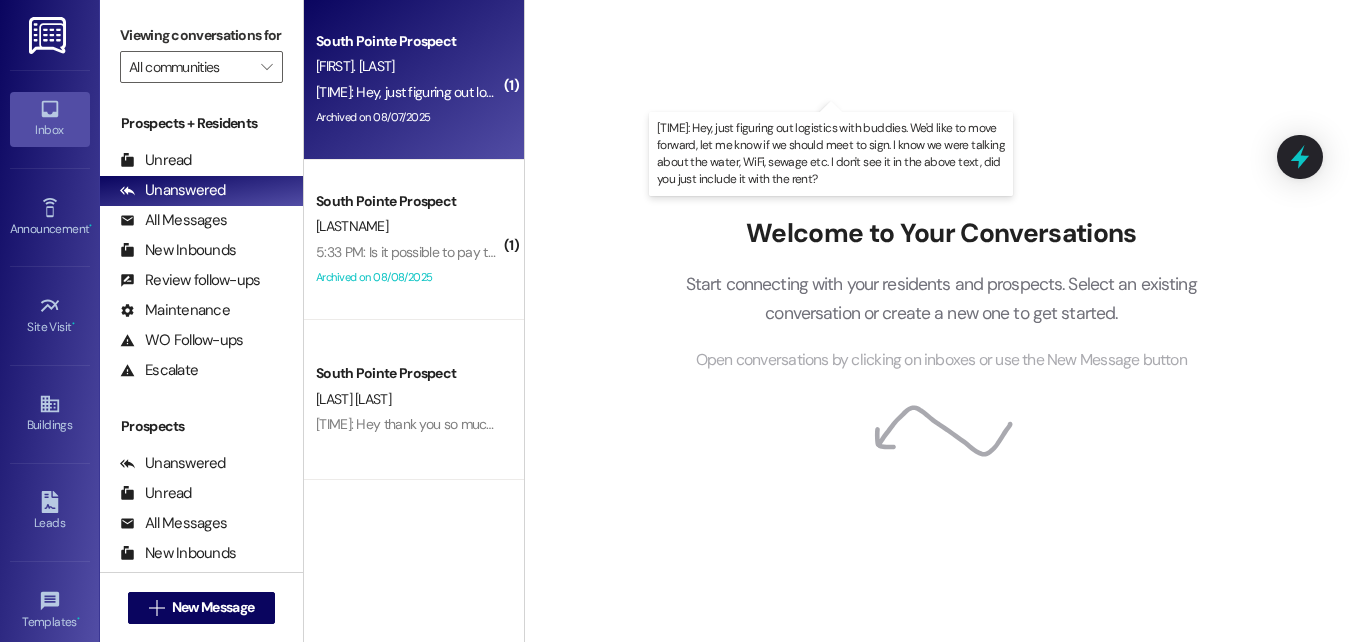 click on "[TIME]: Hey, just figuring out logistics with buddies. We'd like to move forward, let me know if we should meet to sign.
I know we were talking about the water, WiFi, sewage etc. I don't see it in the above text, did you just include it with the rent? [TIME]: Hey, just figuring out logistics with buddies. We'd like to move forward, let me know if we should meet to sign.
I know we were talking about the water, WiFi, sewage etc. I don't see it in the above text, did you just include it with the rent?" at bounding box center [1007, 92] 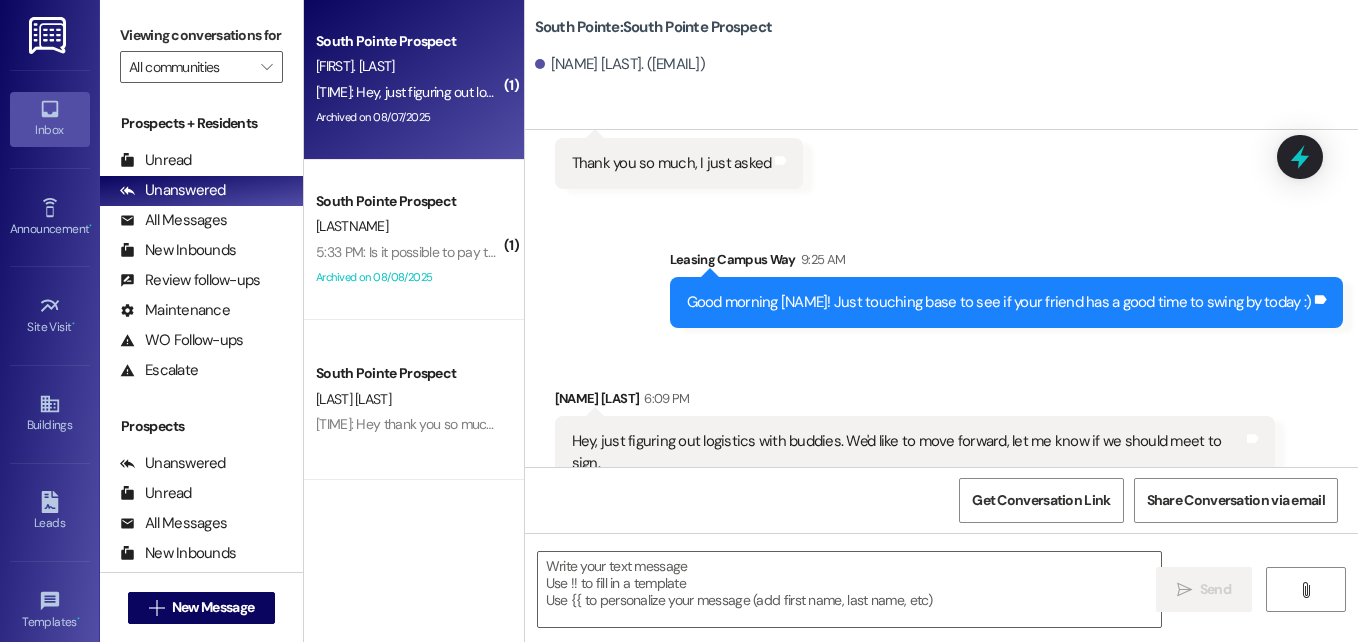 scroll, scrollTop: 2287, scrollLeft: 0, axis: vertical 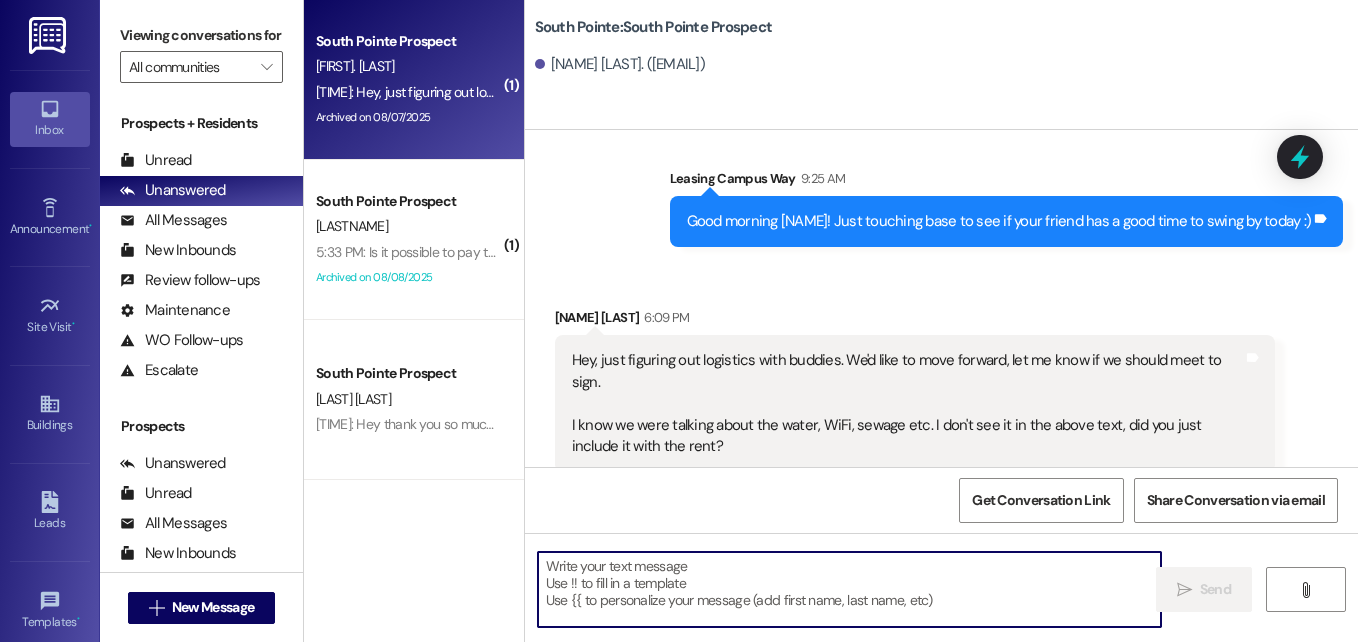 click at bounding box center (849, 589) 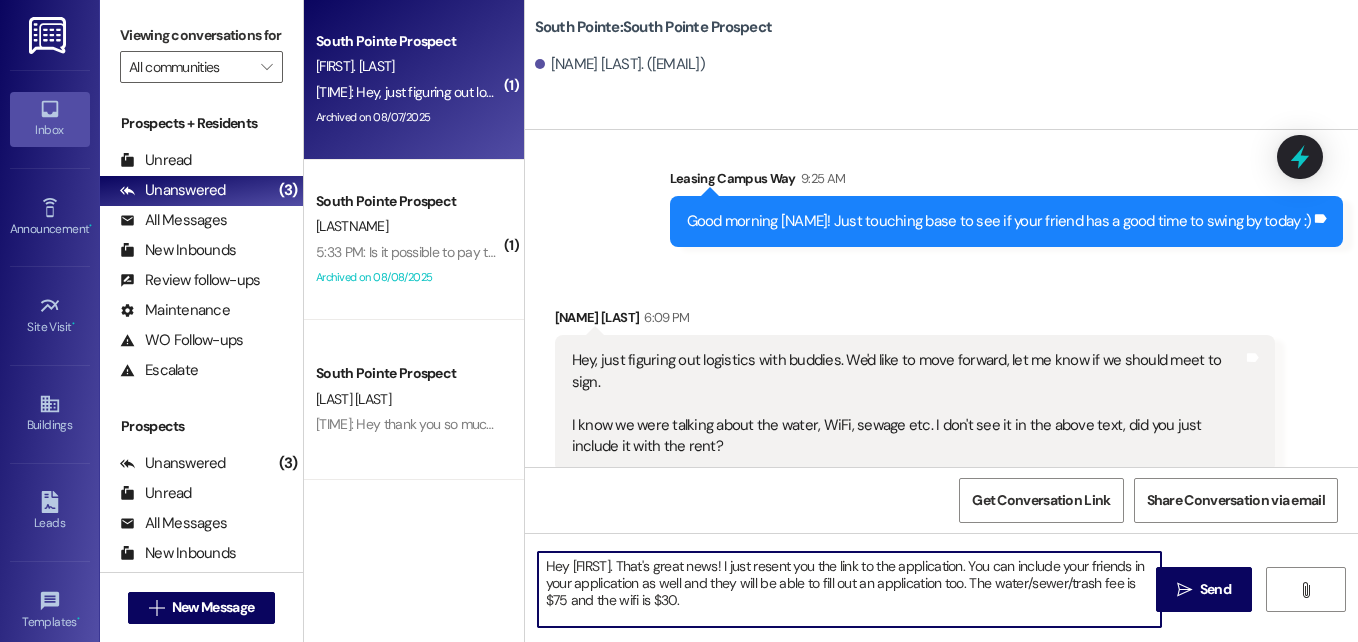 click on "Hey [FIRST]. That's great news! I just resent you the link to the application. You can include your friends in your application as well and they will be able to fill out an application too. The water/sewer/trash fee is $75 and the wifi is $30." at bounding box center [849, 589] 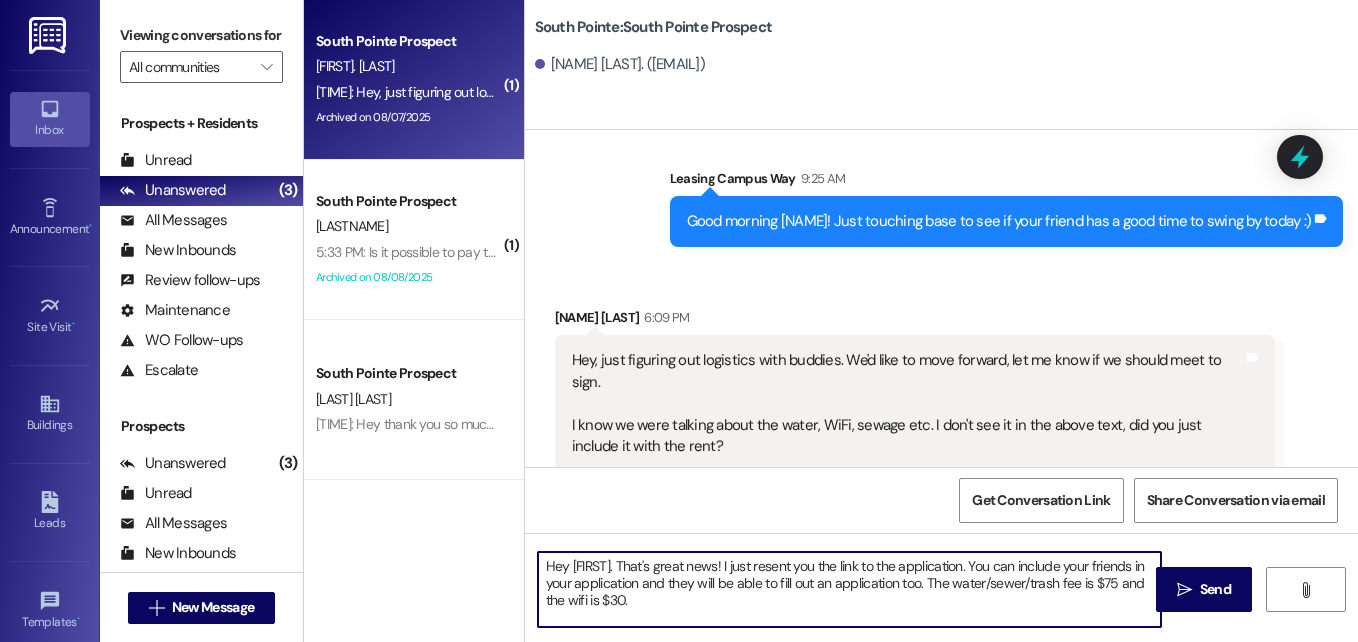 click on "Hey [FIRST]. That's great news! I just resent you the link to the application. You can include your friends in your application and they will be able to fill out an application too. The water/sewer/trash fee is $75 and the wifi is $30." at bounding box center [849, 589] 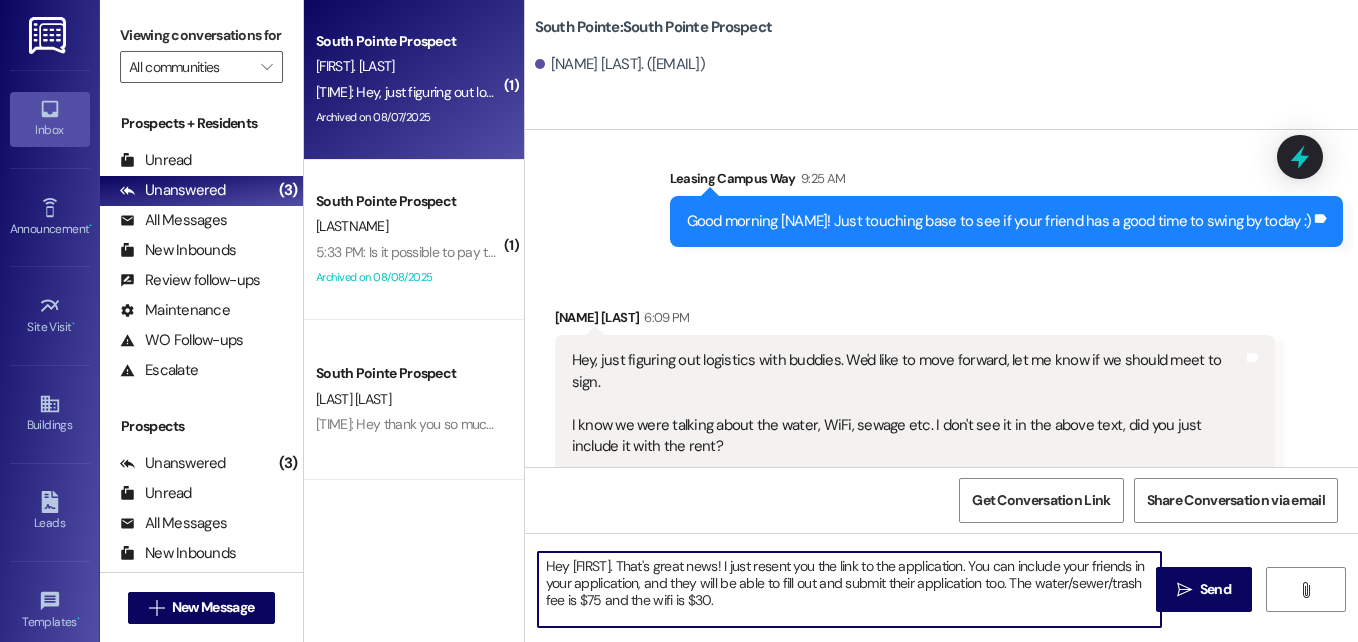 click on "Hey [FIRST]. That's great news! I just resent you the link to the application. You can include your friends in your application, and they will be able to fill out and submit their application too. The water/sewer/trash fee is $75 and the wifi is $30." at bounding box center [849, 589] 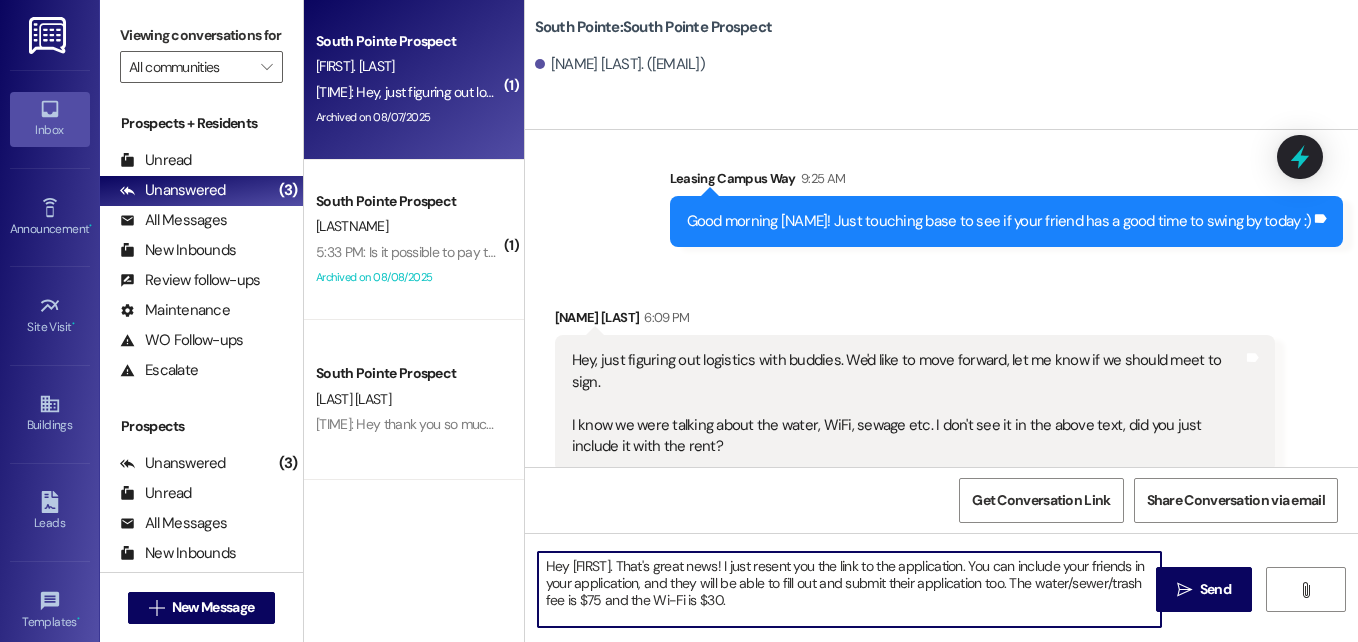 click on "Hey [FIRST]. That's great news! I just resent you the link to the application. You can include your friends in your application, and they will be able to fill out and submit their application too. The water/sewer/trash fee is $75 and the Wi-Fi is $30." at bounding box center [849, 589] 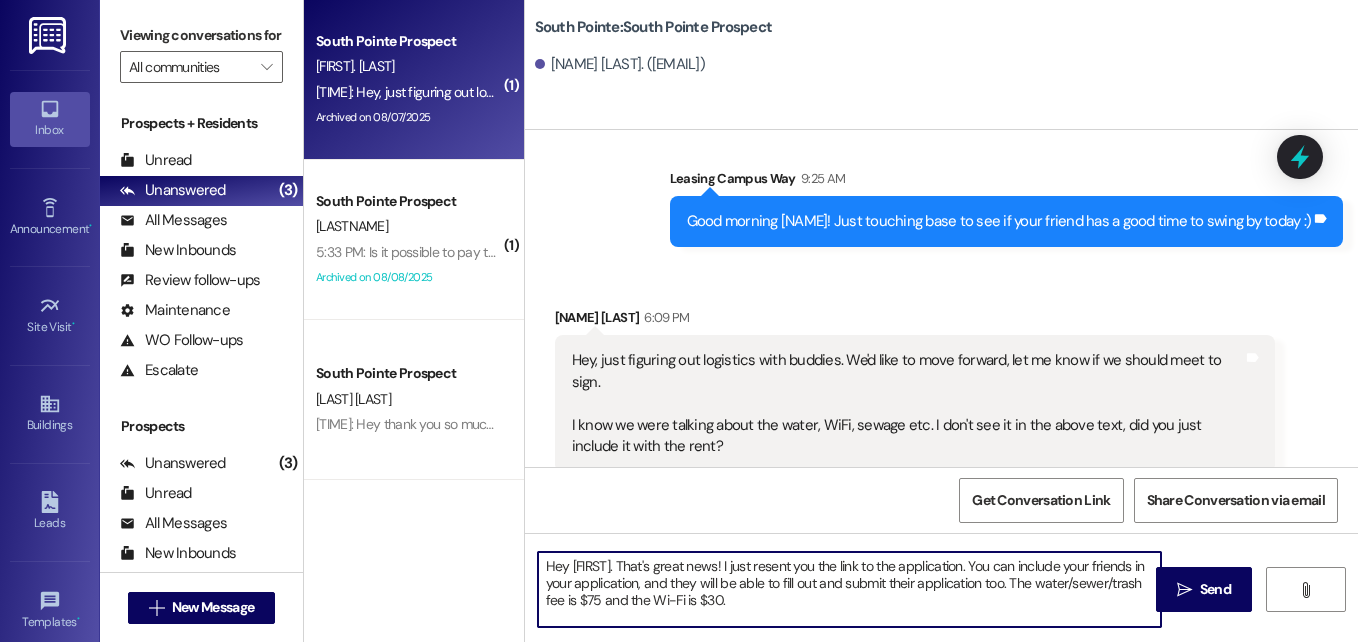 click on "Hey [FIRST]. That's great news! I just resent you the link to the application. You can include your friends in your application, and they will be able to fill out and submit their application too. The water/sewer/trash fee is $75 and the Wi-Fi is $30." at bounding box center [849, 589] 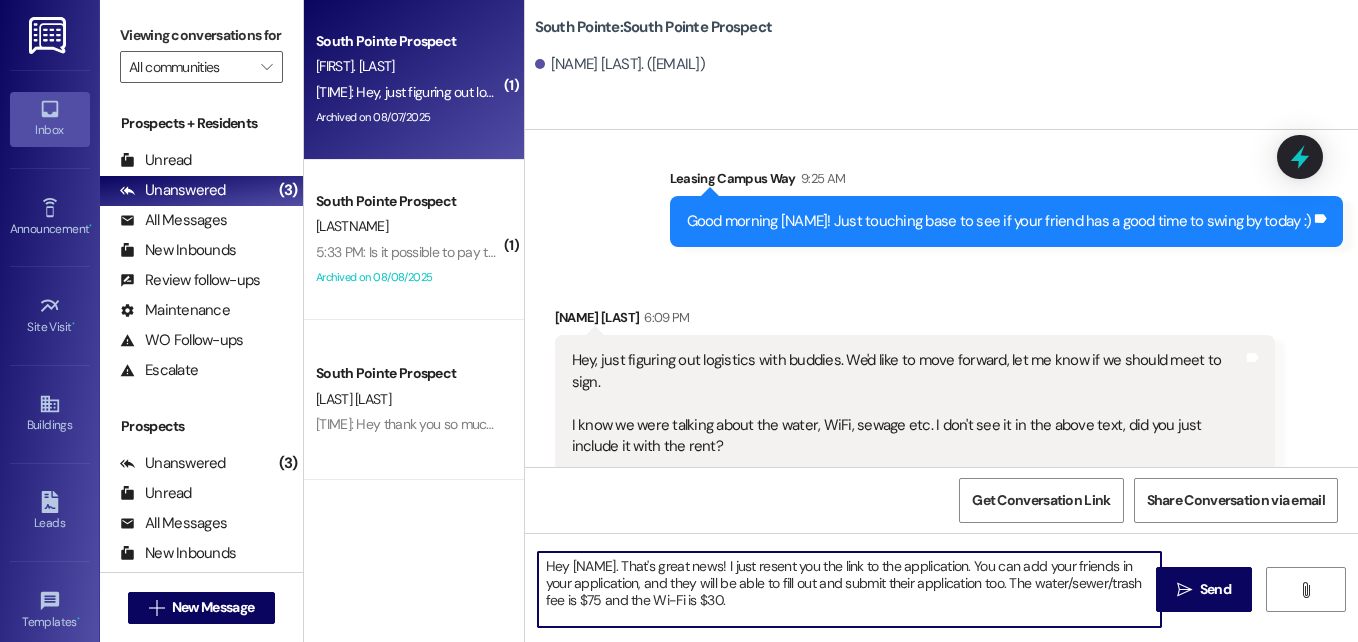 click on "Hey [NAME]. That's great news! I just resent you the link to the application. You can add your friends in your application, and they will be able to fill out and submit their application too. The water/sewer/trash fee is $75 and the Wi-Fi is $30." at bounding box center [849, 589] 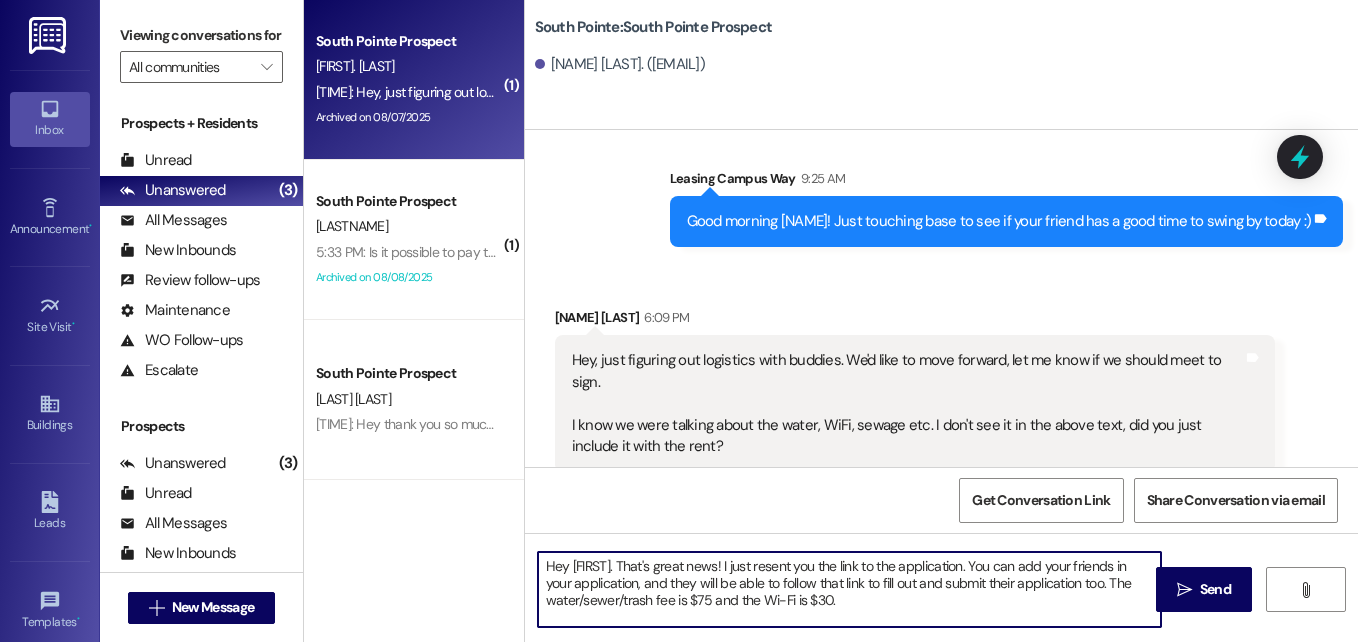 click on "Hey [FIRST]. That's great news! I just resent you the link to the application. You can add your friends in your application, and they will be able to follow that link to fill out and submit their application too. The water/sewer/trash fee is $75 and the Wi-Fi is $30." at bounding box center (849, 589) 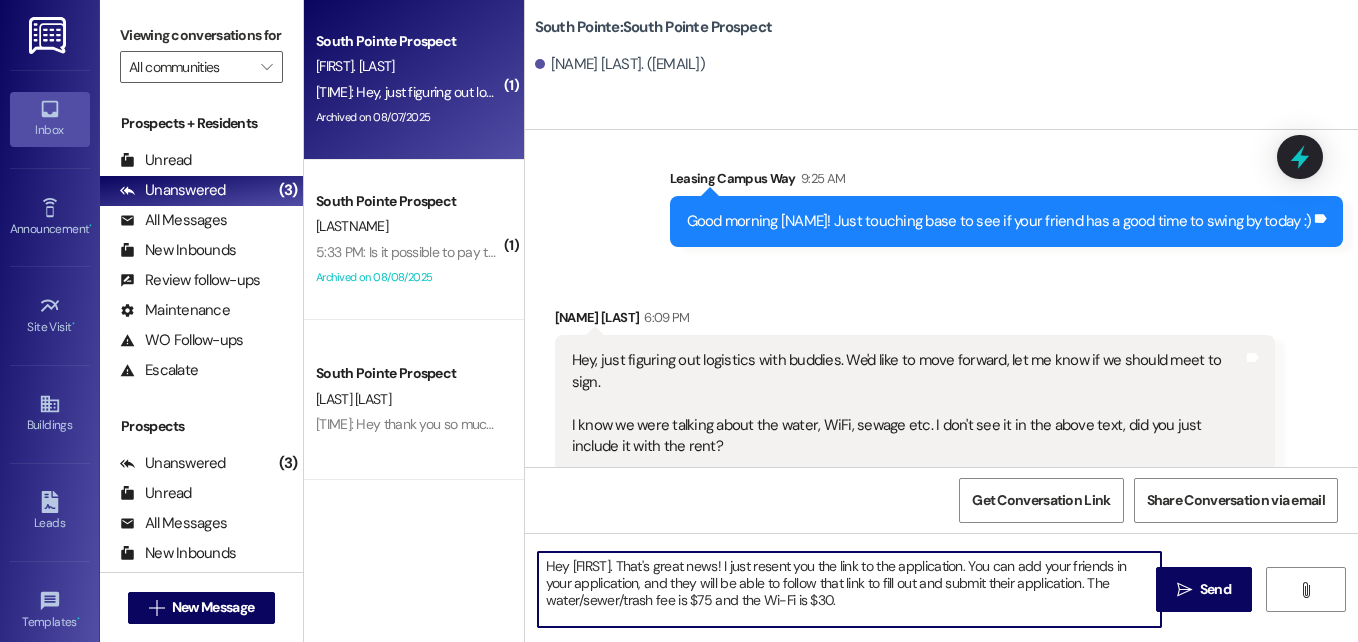 click on "Hey [FIRST]. That's great news! I just resent you the link to the application. You can add your friends in your application, and they will be able to follow that link to fill out and submit their application. The water/sewer/trash fee is $75 and the Wi-Fi is $30." at bounding box center (849, 589) 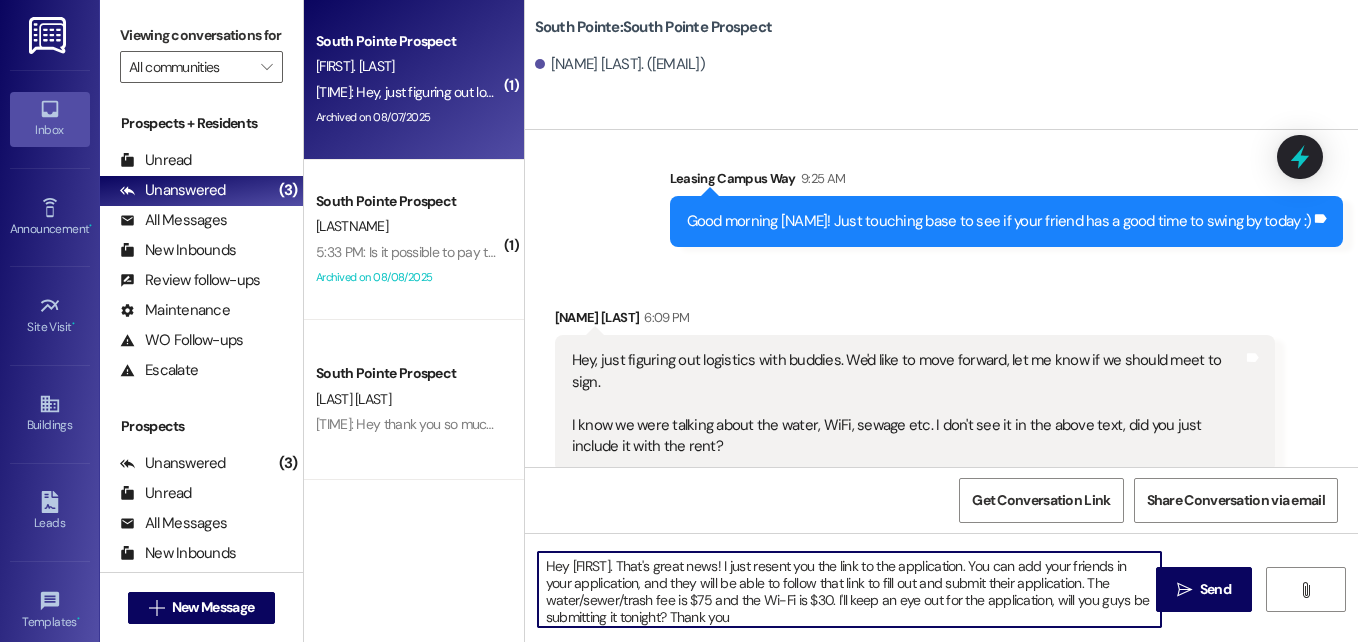 type on "Hey [FIRST]. That's great news! I just resent you the link to the application. You can add your friends in your application, and they will be able to follow that link to fill out and submit their application. The water/sewer/trash fee is $75 and the Wi-Fi is $30. I'll keep an eye out for the application, will you guys be submitting it tonight? Thank you!" 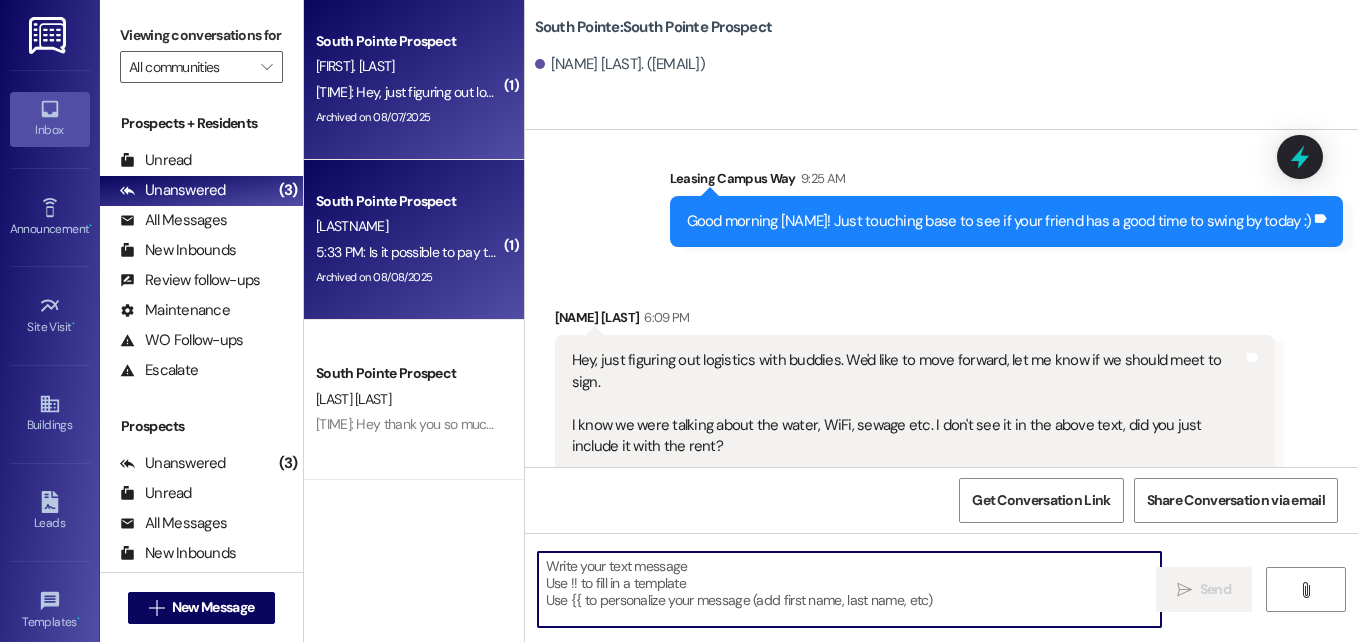scroll, scrollTop: 2286, scrollLeft: 0, axis: vertical 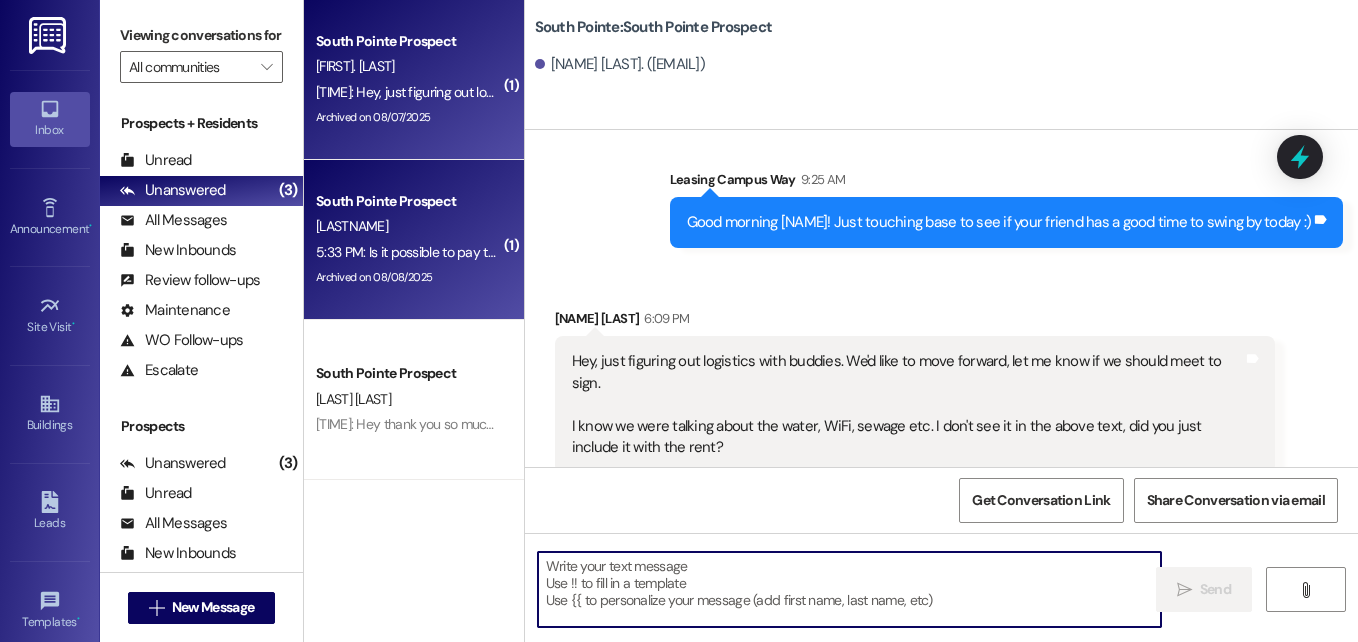 type 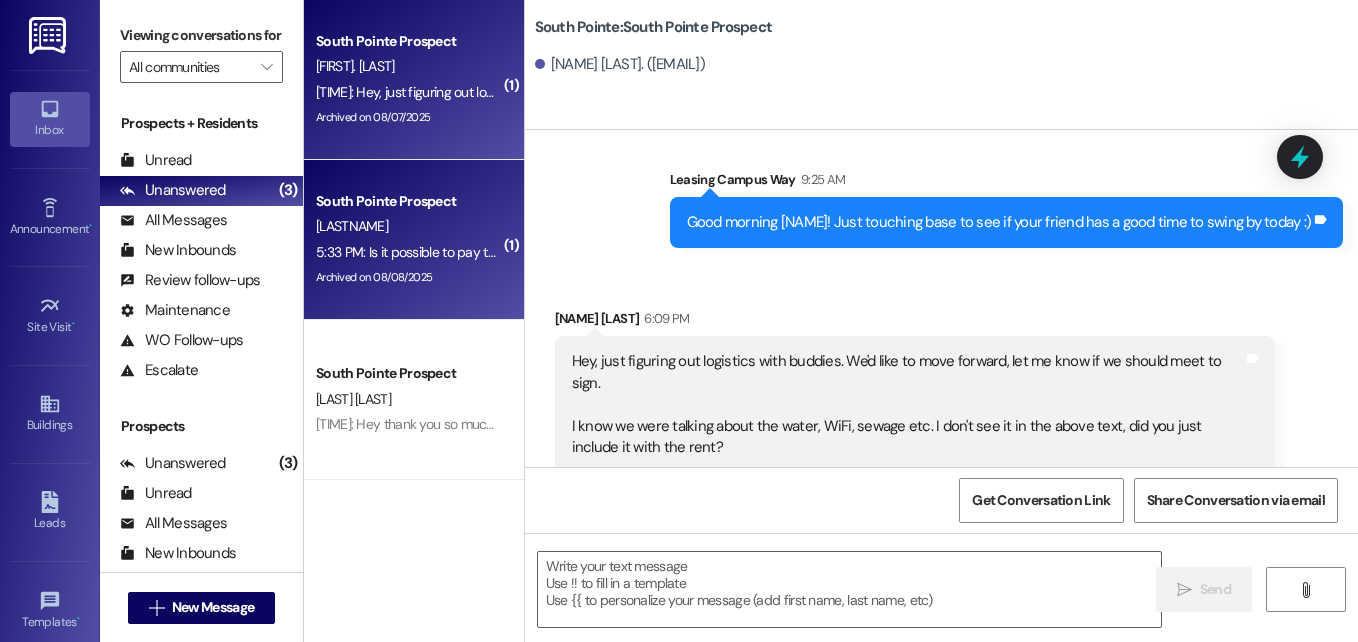click on "Archived on 08/08/2025" at bounding box center (408, 277) 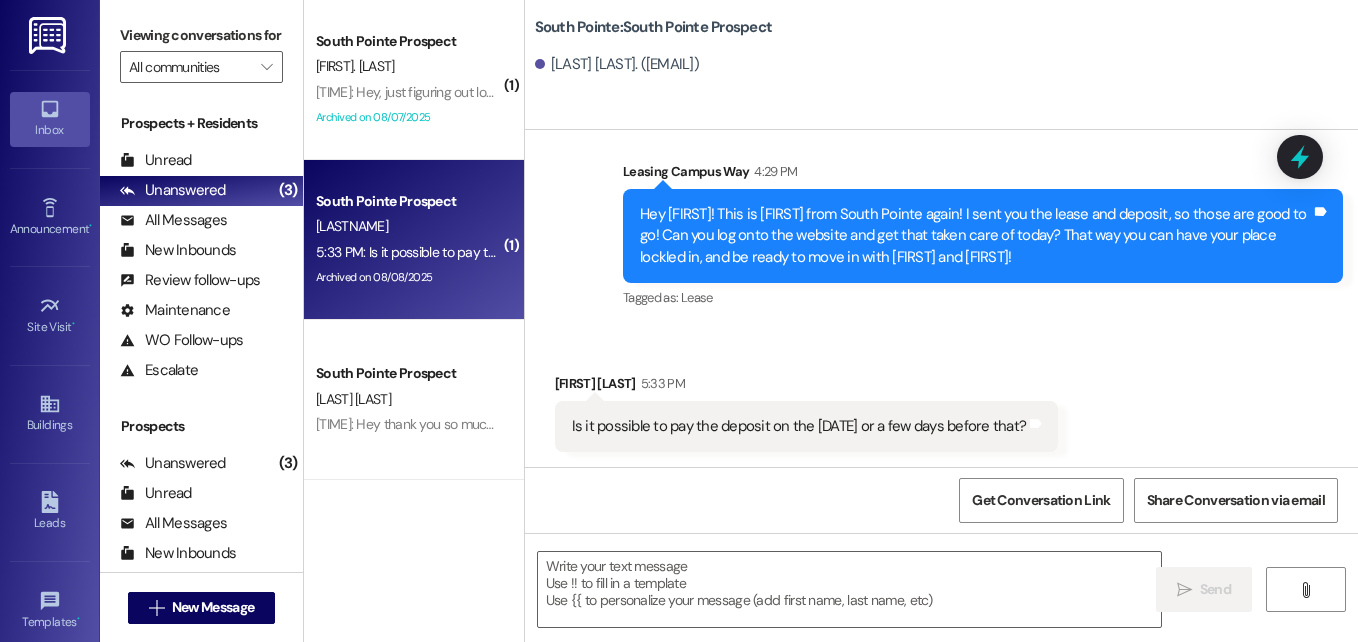 scroll, scrollTop: 565, scrollLeft: 0, axis: vertical 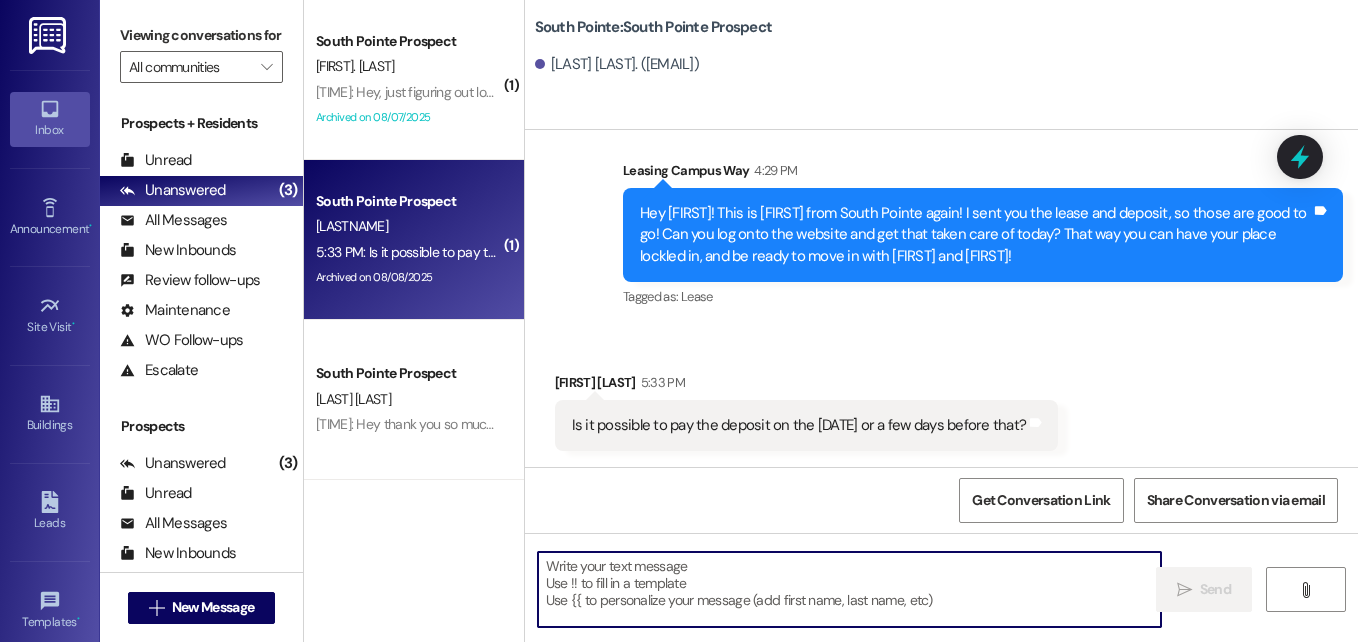 click at bounding box center (849, 589) 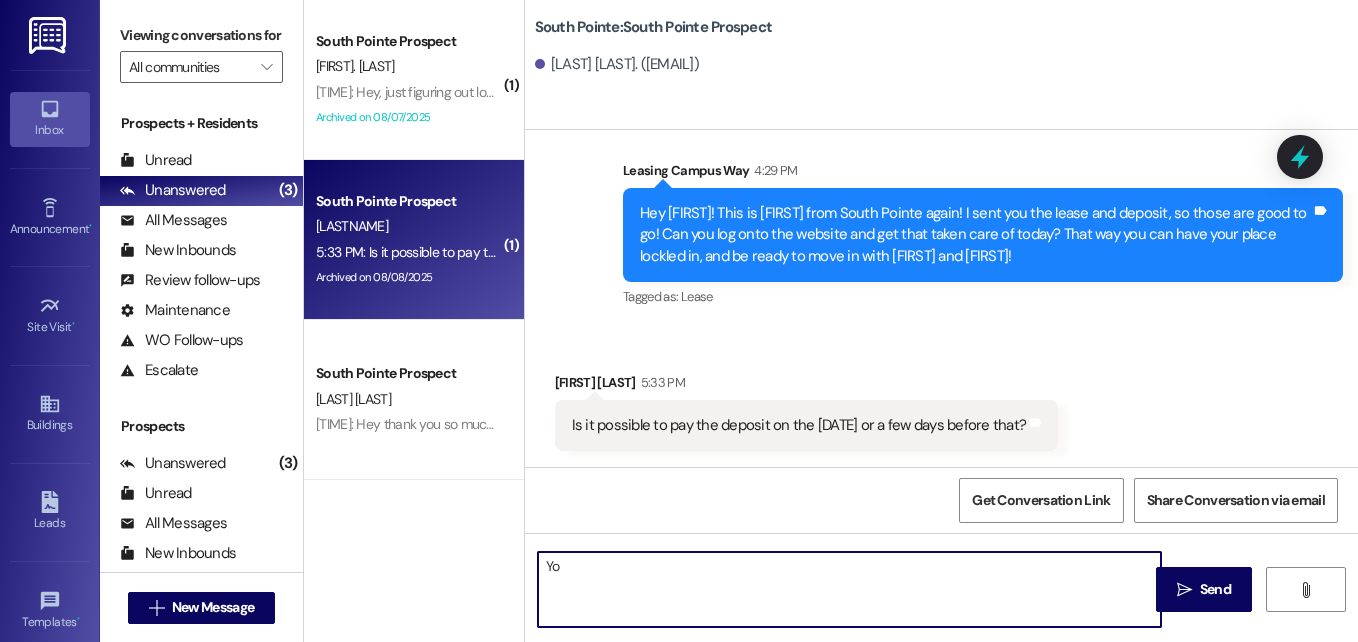 type on "Y" 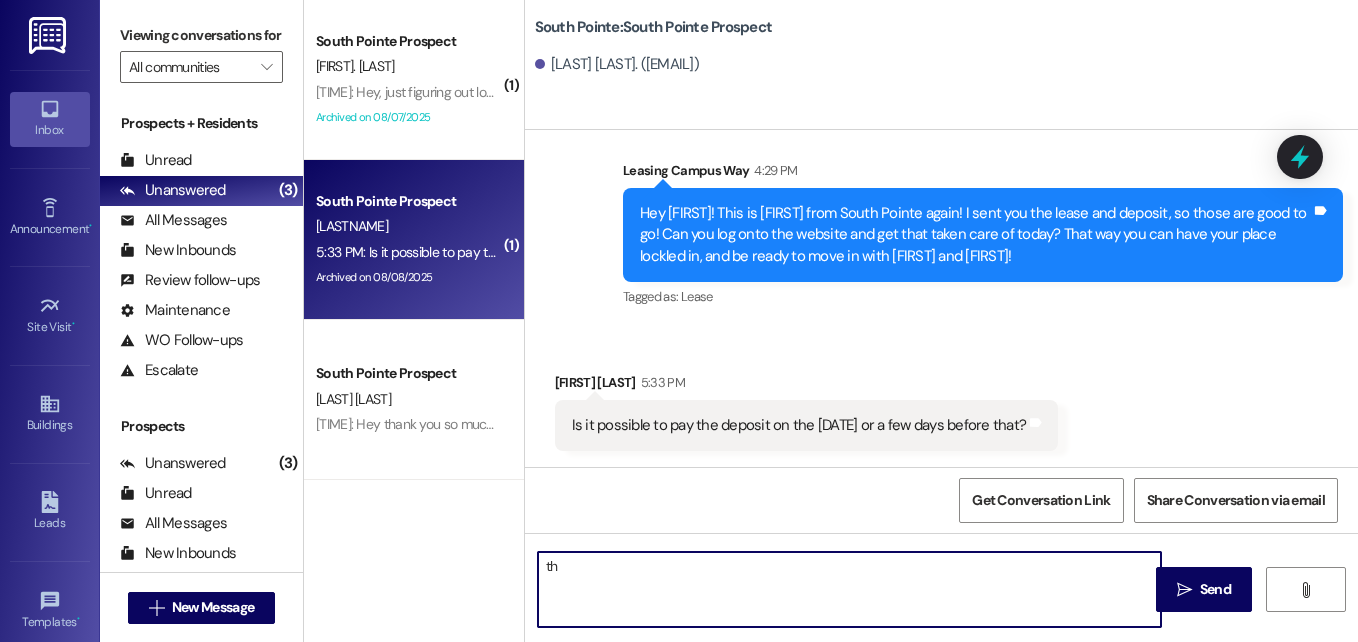 type on "t" 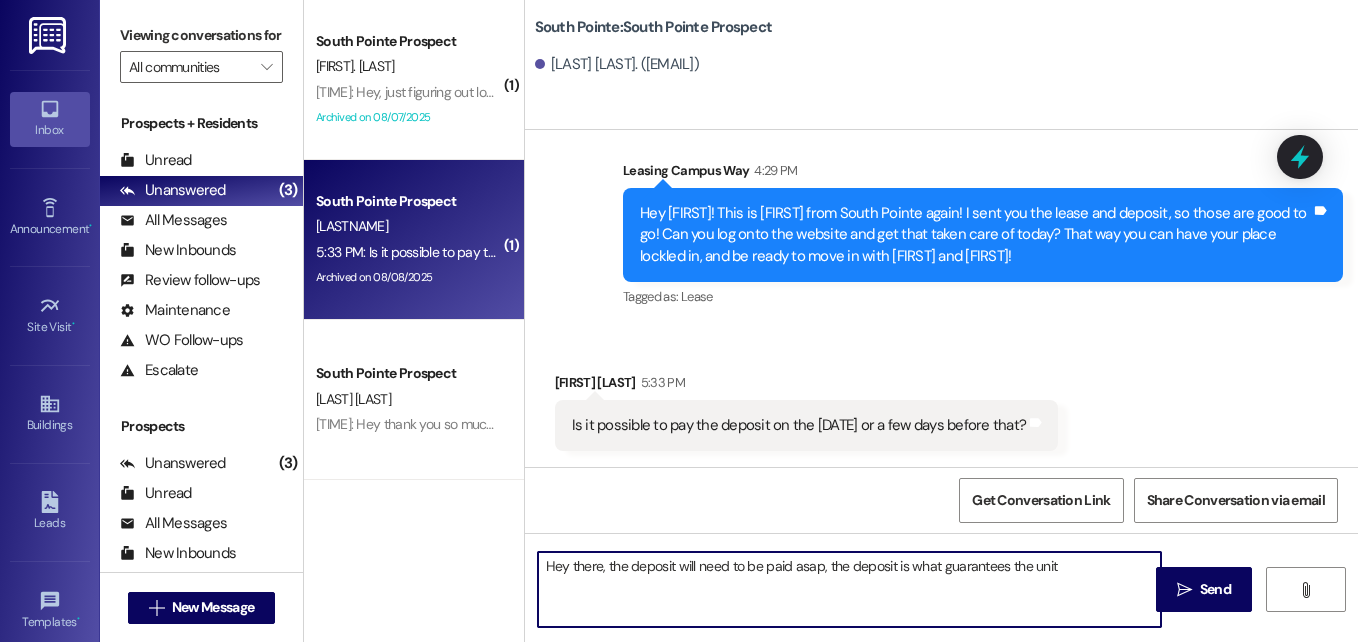 click on "Hey there, the deposit will need to be paid asap, the deposit is what guarantees the unit" at bounding box center (849, 589) 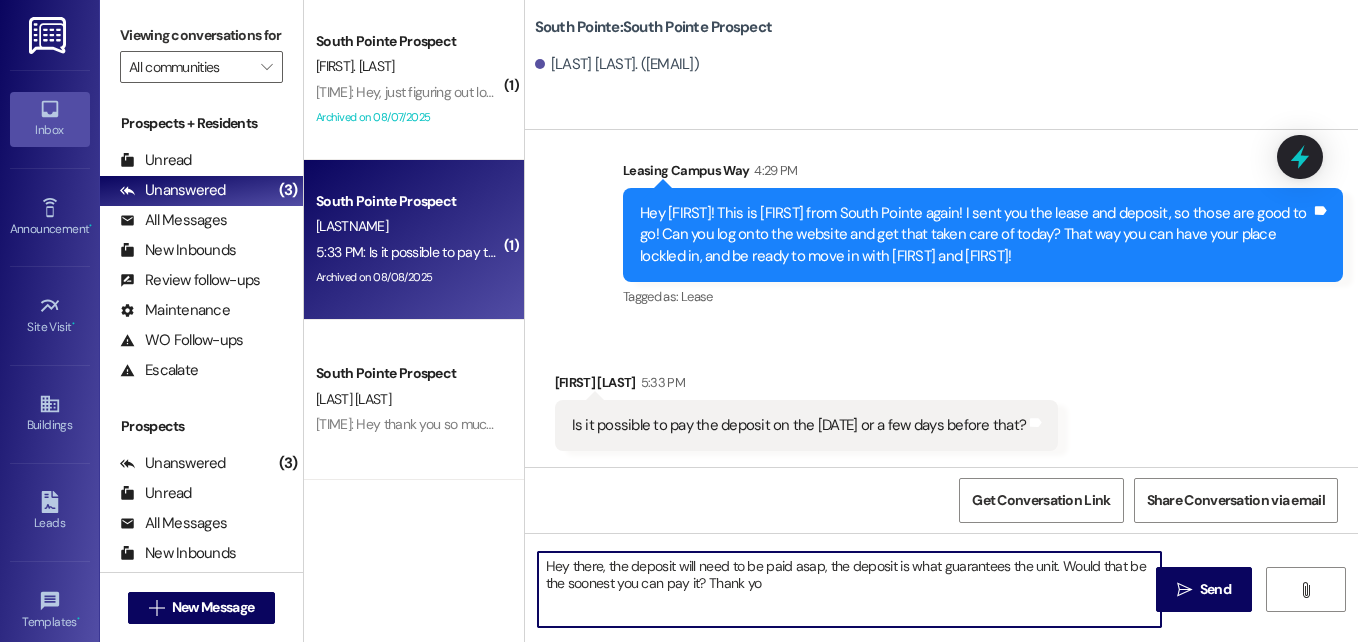 type on "Hey there, the deposit will need to be paid asap, the deposit is what guarantees the unit. Would that be the soonest you can pay it? Thank you" 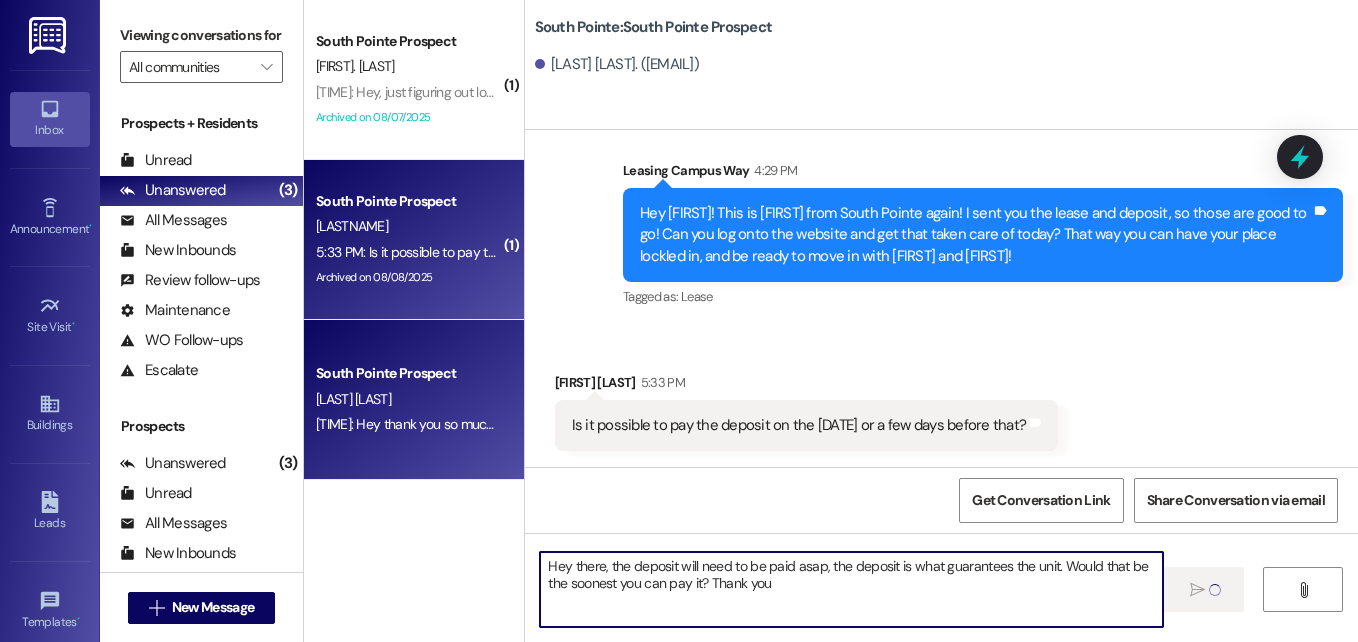 click on "[LAST] [LAST]" at bounding box center (408, 399) 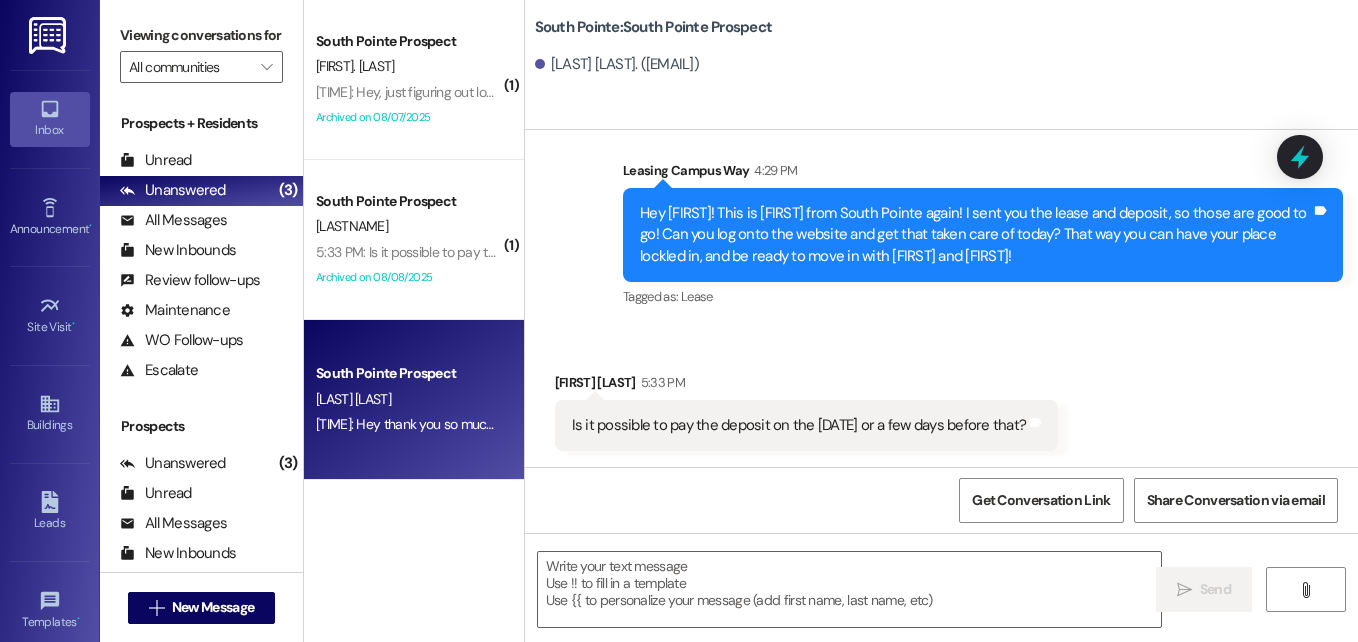 scroll, scrollTop: 564, scrollLeft: 0, axis: vertical 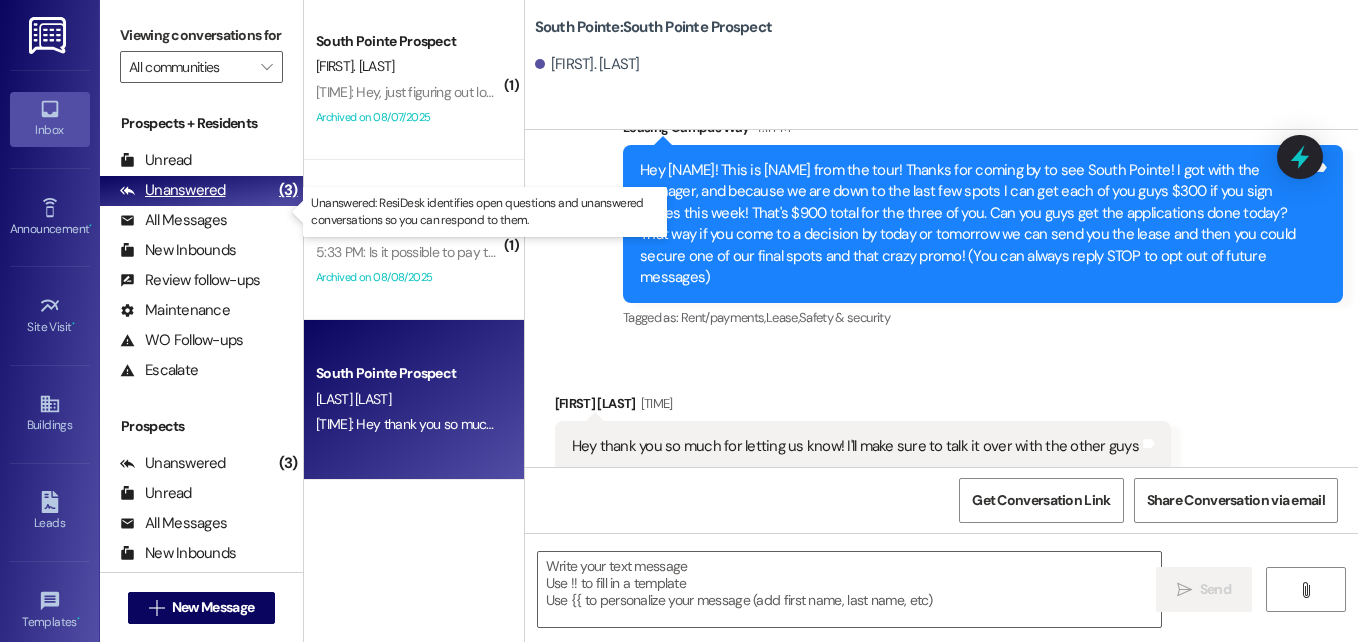 click on "Unanswered" at bounding box center (173, 190) 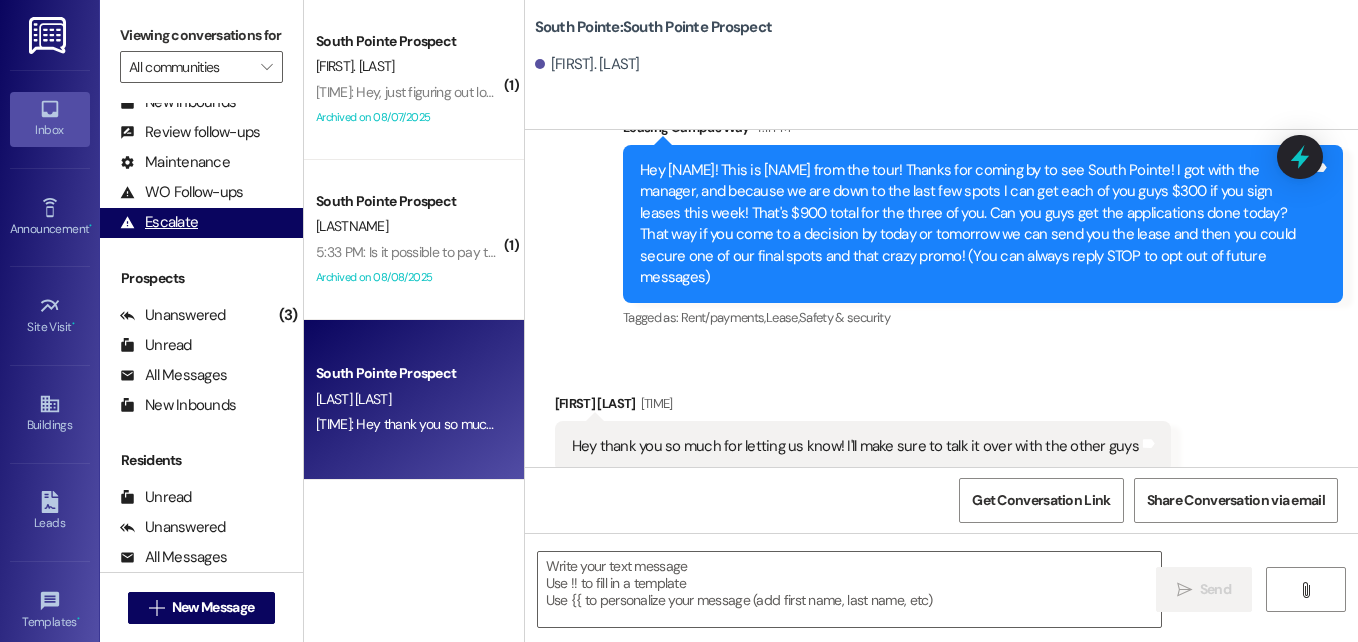 scroll, scrollTop: 149, scrollLeft: 0, axis: vertical 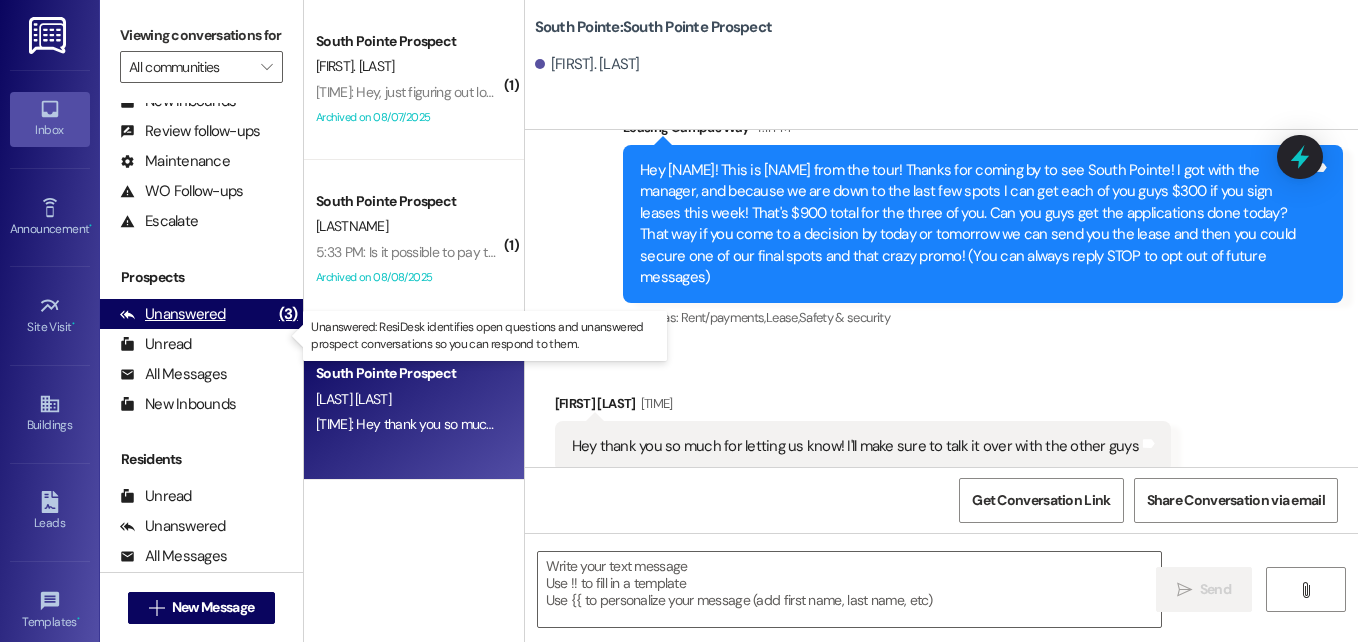 click on "Unanswered" at bounding box center (173, 314) 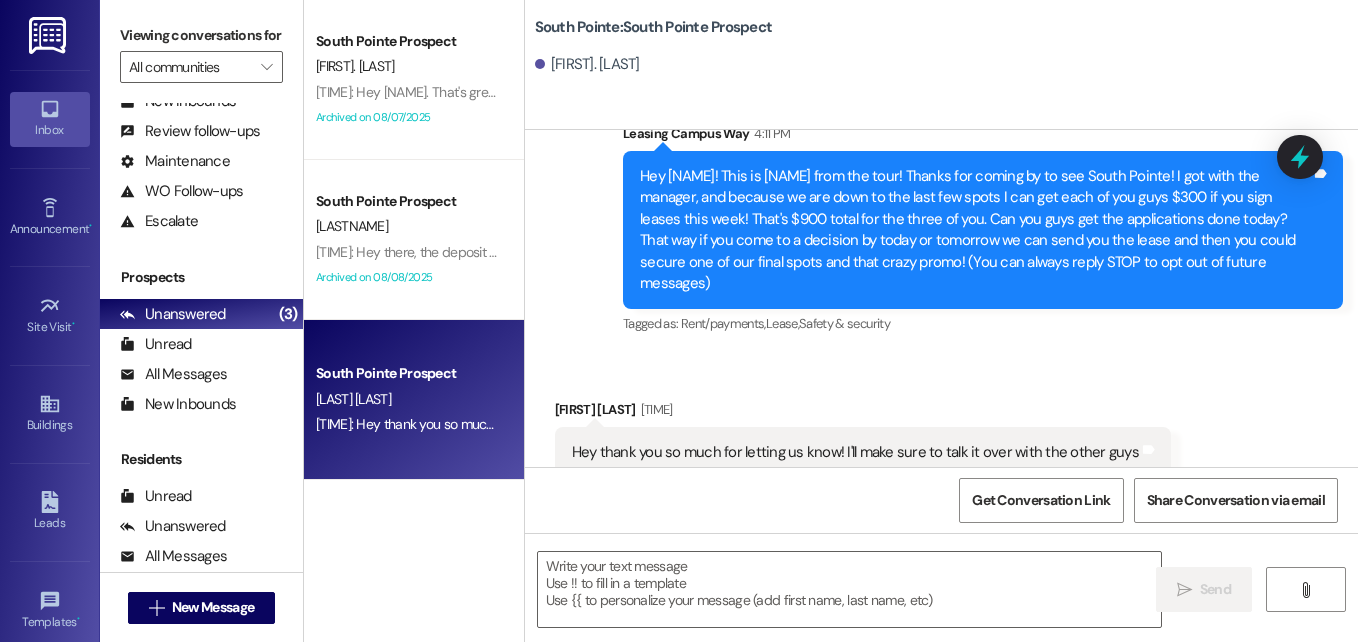 scroll, scrollTop: 73, scrollLeft: 0, axis: vertical 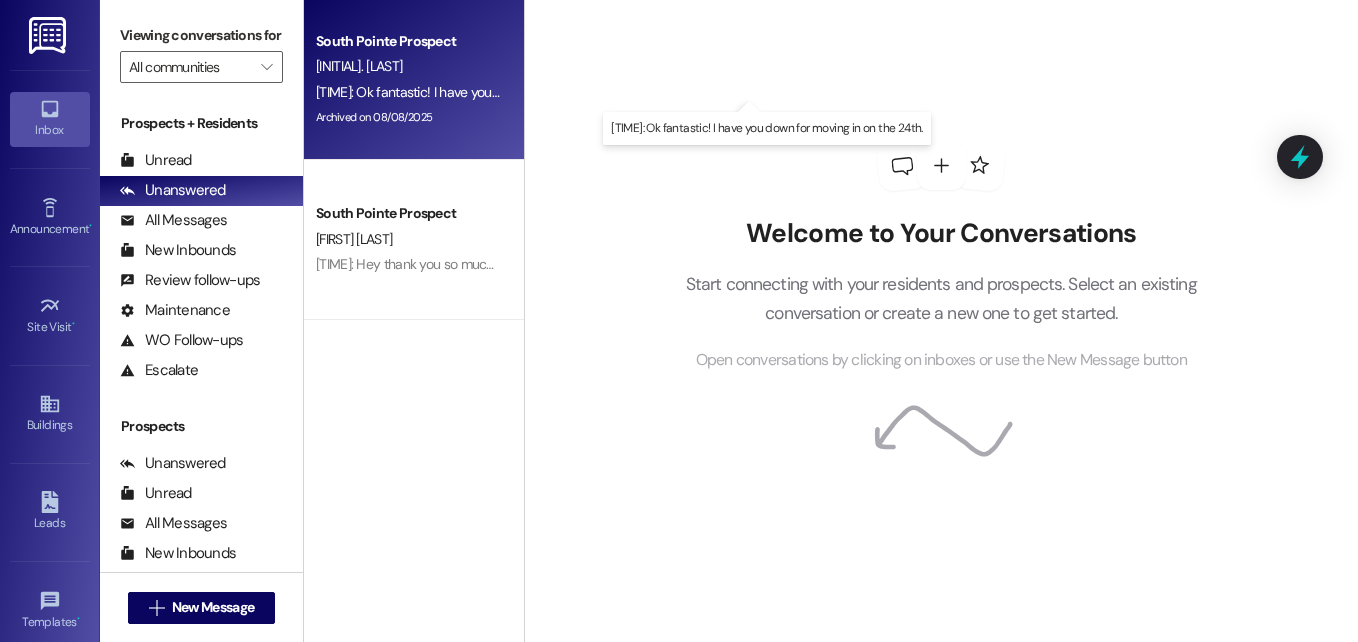 click on "[TIME]: Hey there, the deposit will need to be paid asap, the deposit is what guarantees the unit. Would that be the soonest you can pay it? Thank you [TIME]: Hey there, the deposit will need to be paid asap, the deposit is what guarantees the unit. Would that be the soonest you can pay it? Thank you" at bounding box center [497, 92] 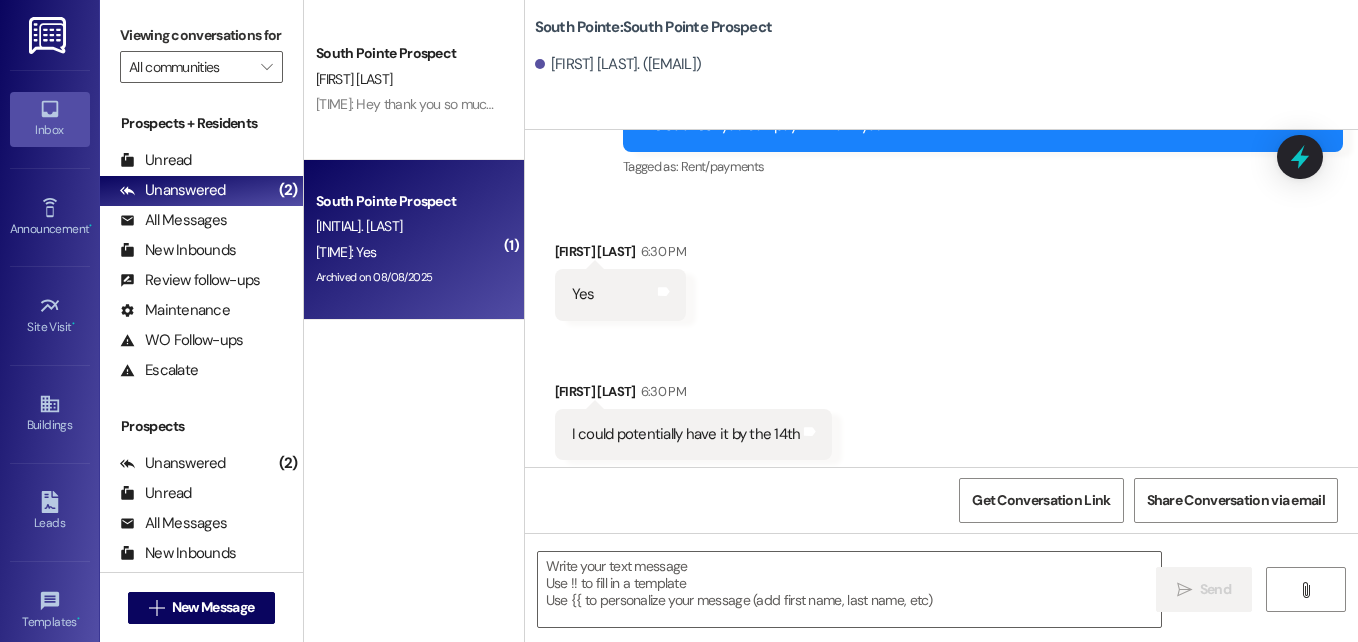 scroll, scrollTop: 1034, scrollLeft: 0, axis: vertical 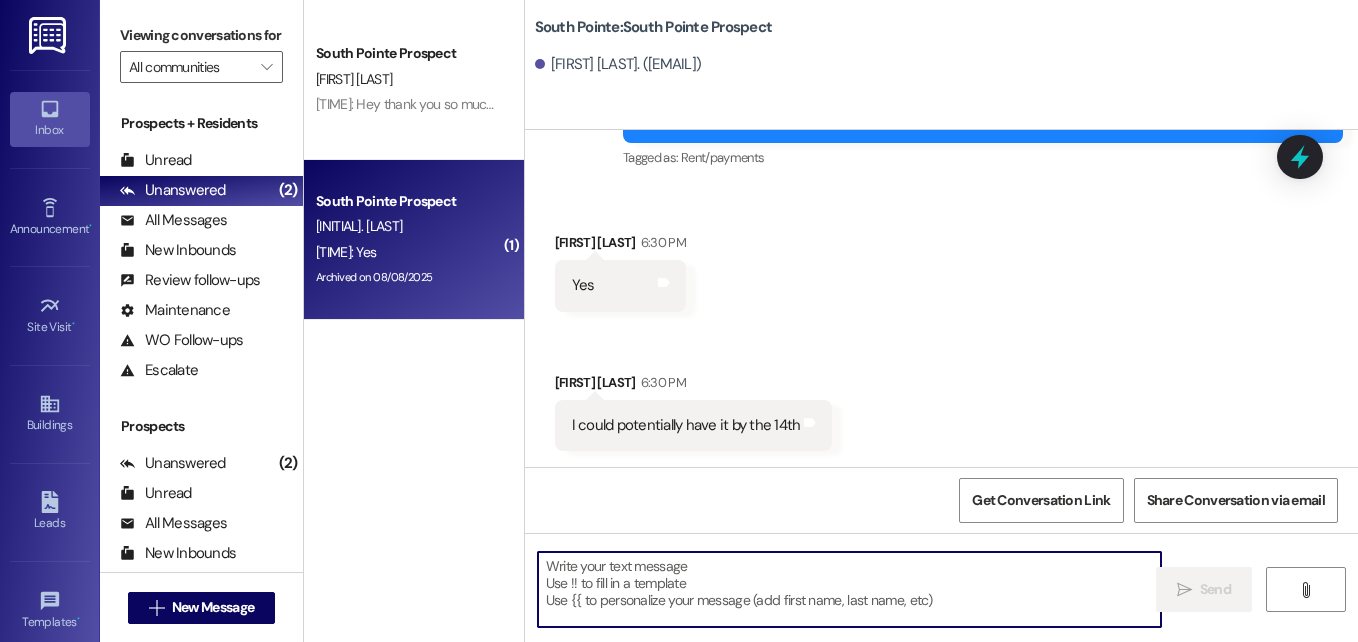click at bounding box center (849, 589) 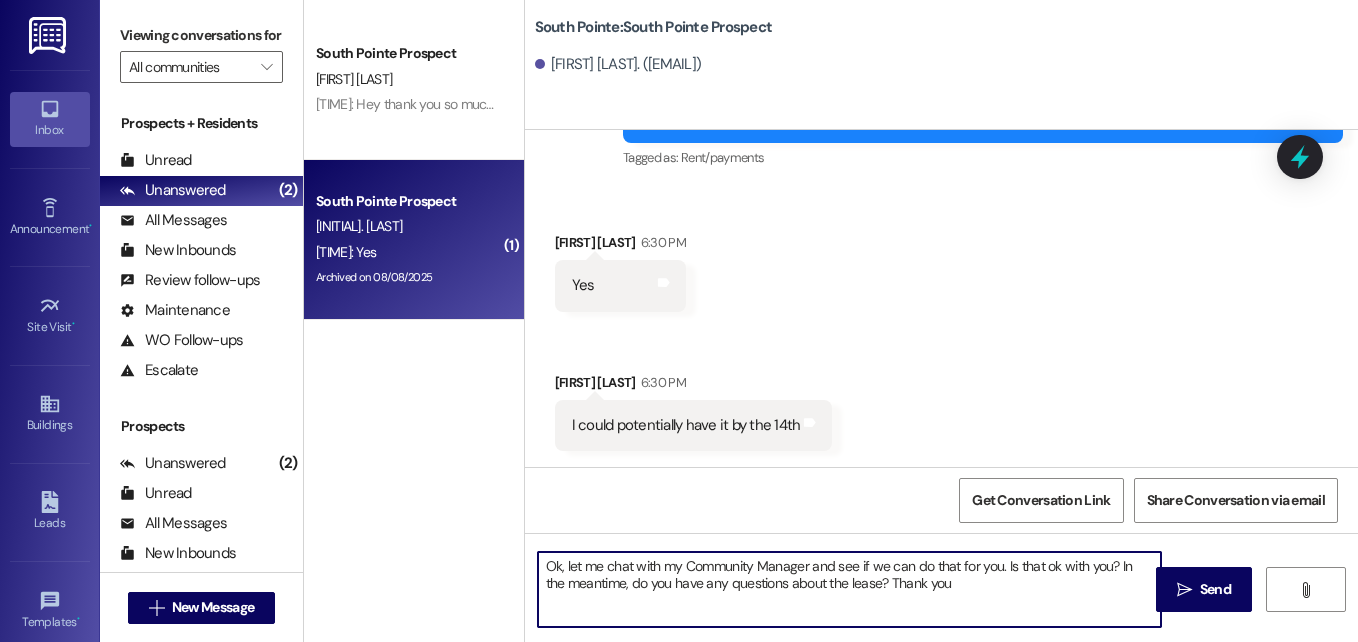 type on "Ok, let me chat with my Community Manager and see if we can do that for you. Is that ok with you? In the meantime, do you have any questions about the lease? Thank you!" 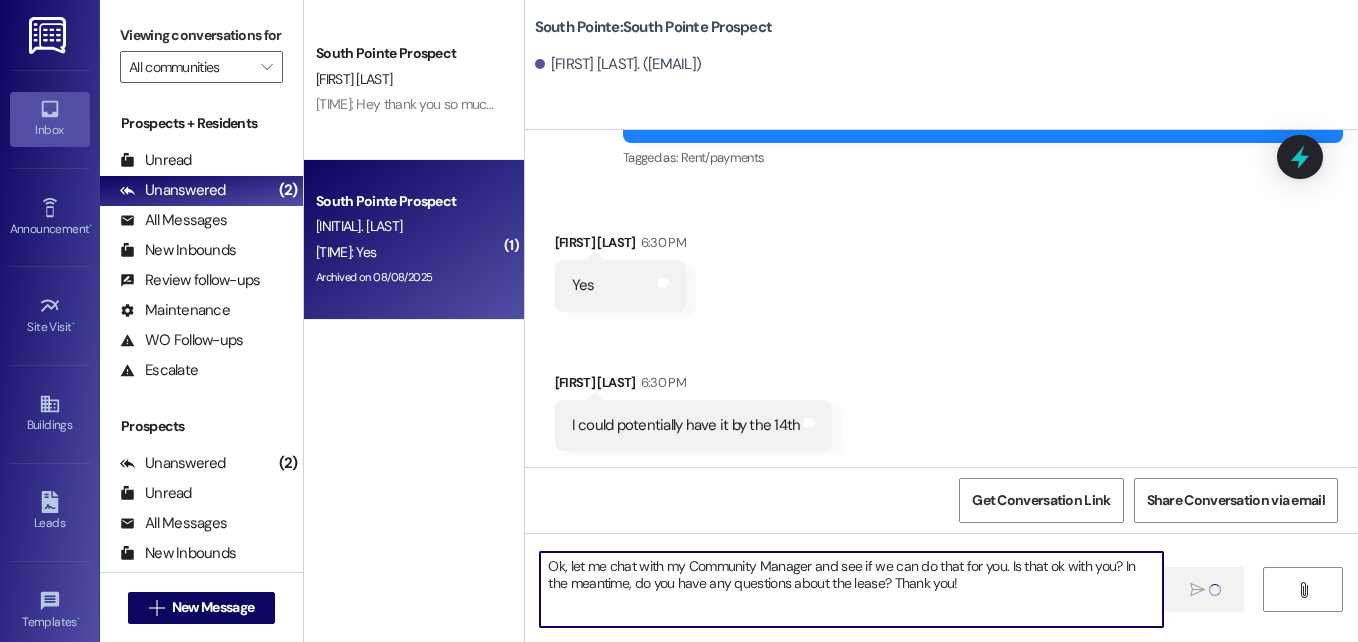 type 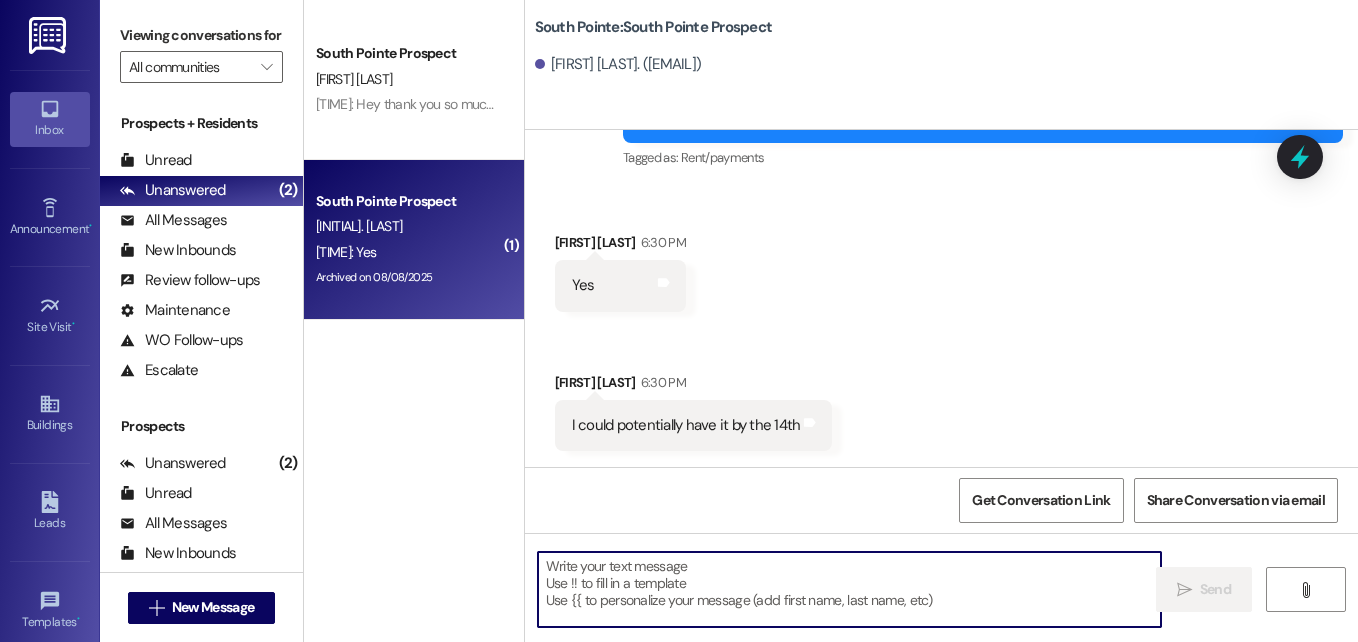 scroll, scrollTop: 1033, scrollLeft: 0, axis: vertical 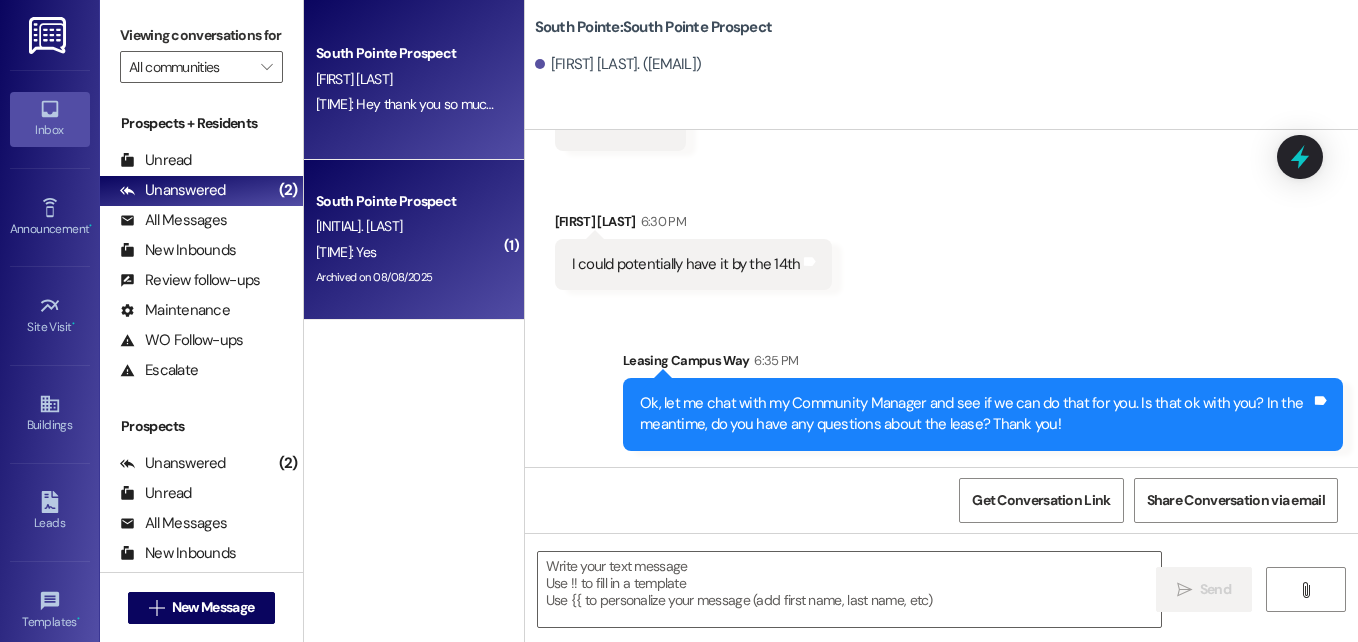 click on "South Pointe Prospect [LAST] [TIME]: Hey thank you so much for letting us know! I'll make sure to talk it over with the other guys [TIME]: Hey thank you so much for letting us know! I'll make sure to talk it over with the other guys" at bounding box center (414, 80) 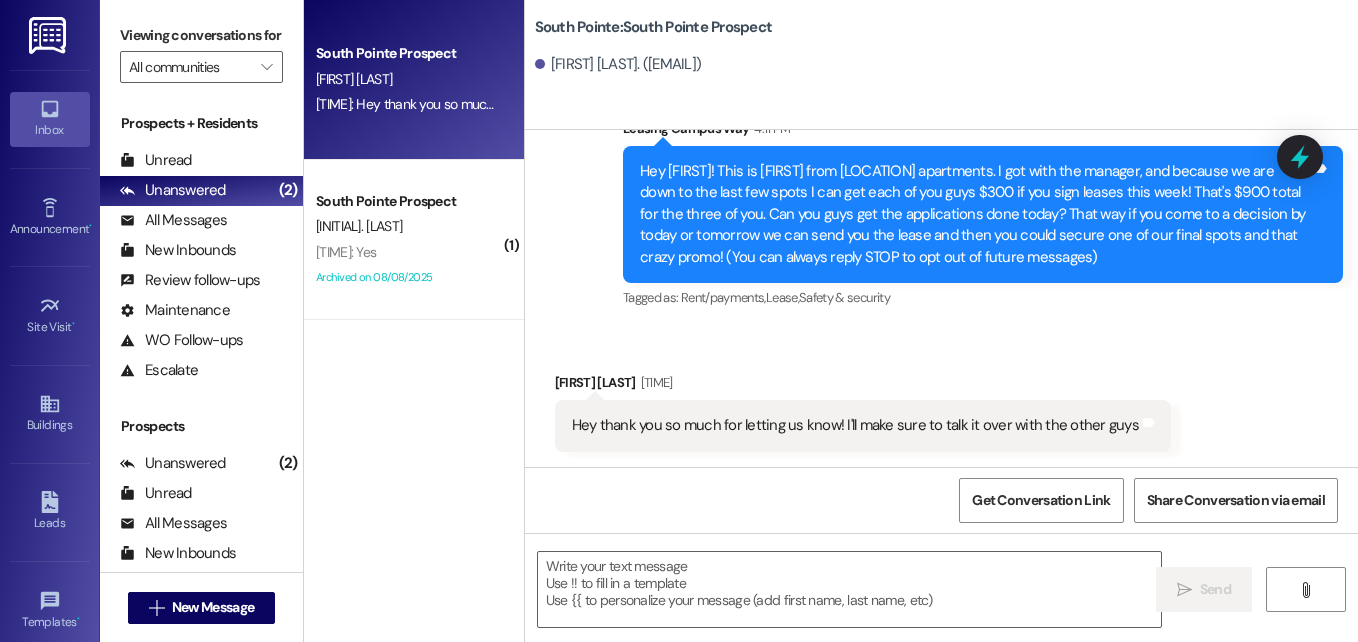 scroll, scrollTop: 74, scrollLeft: 0, axis: vertical 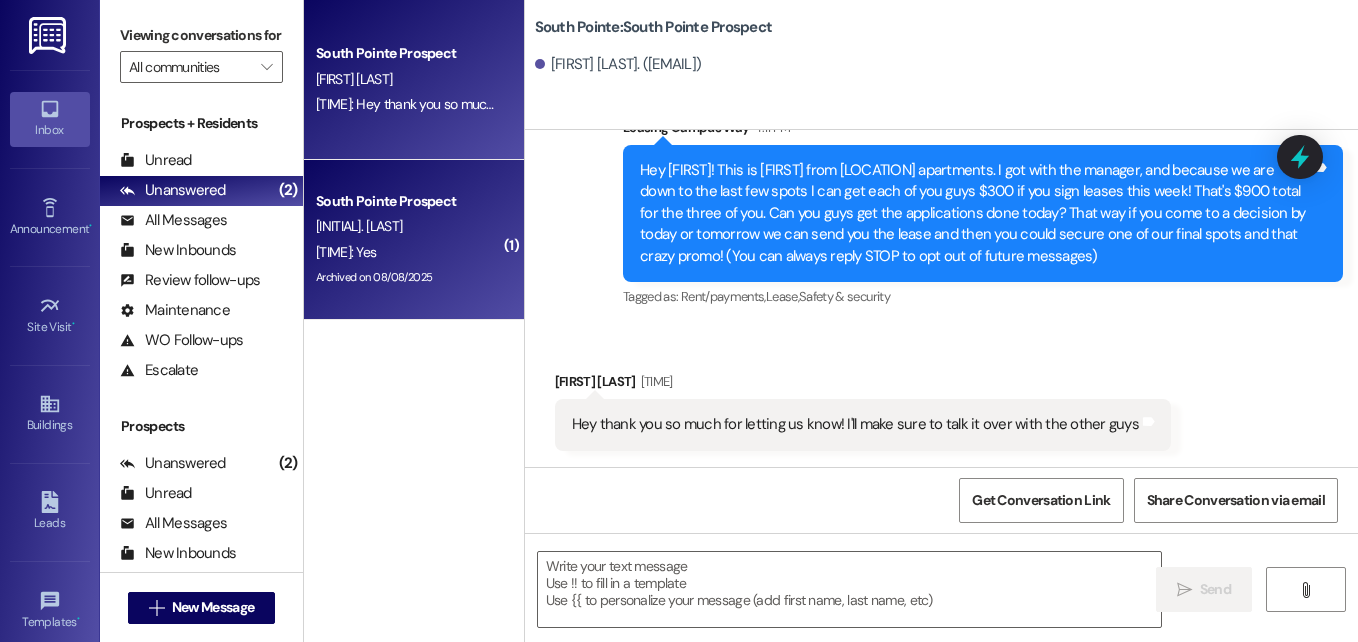 click on "South Pointe Prospect" at bounding box center [408, 201] 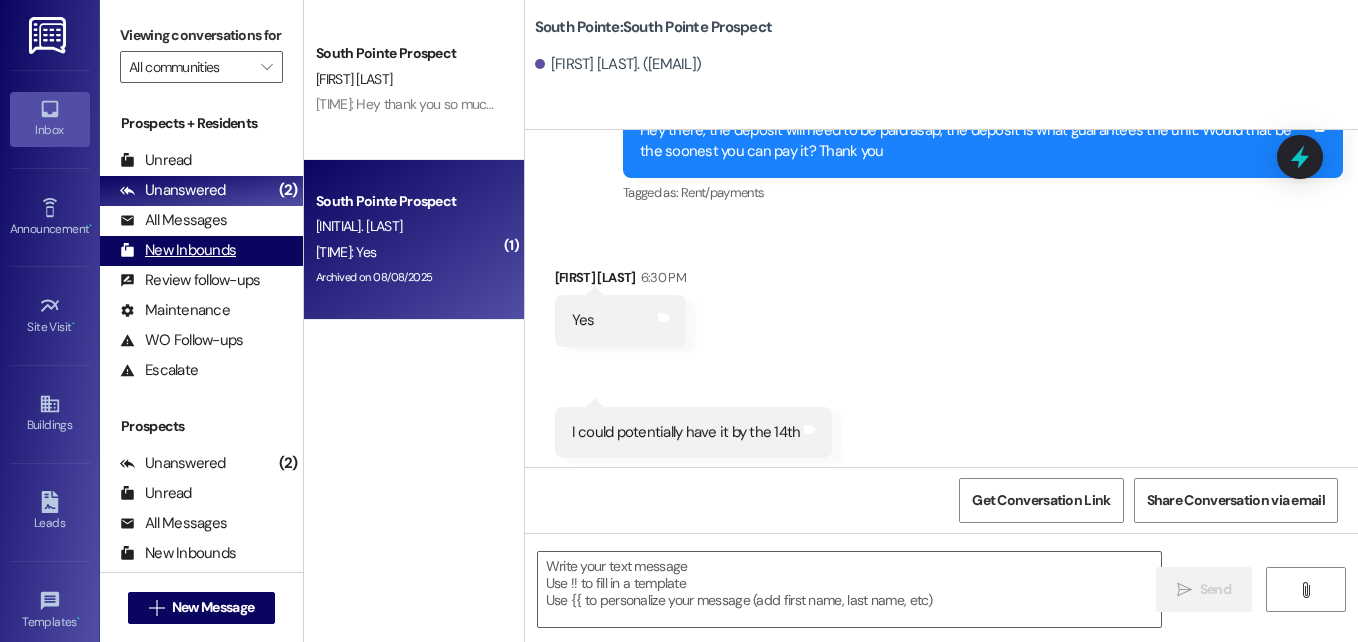 scroll, scrollTop: 1005, scrollLeft: 0, axis: vertical 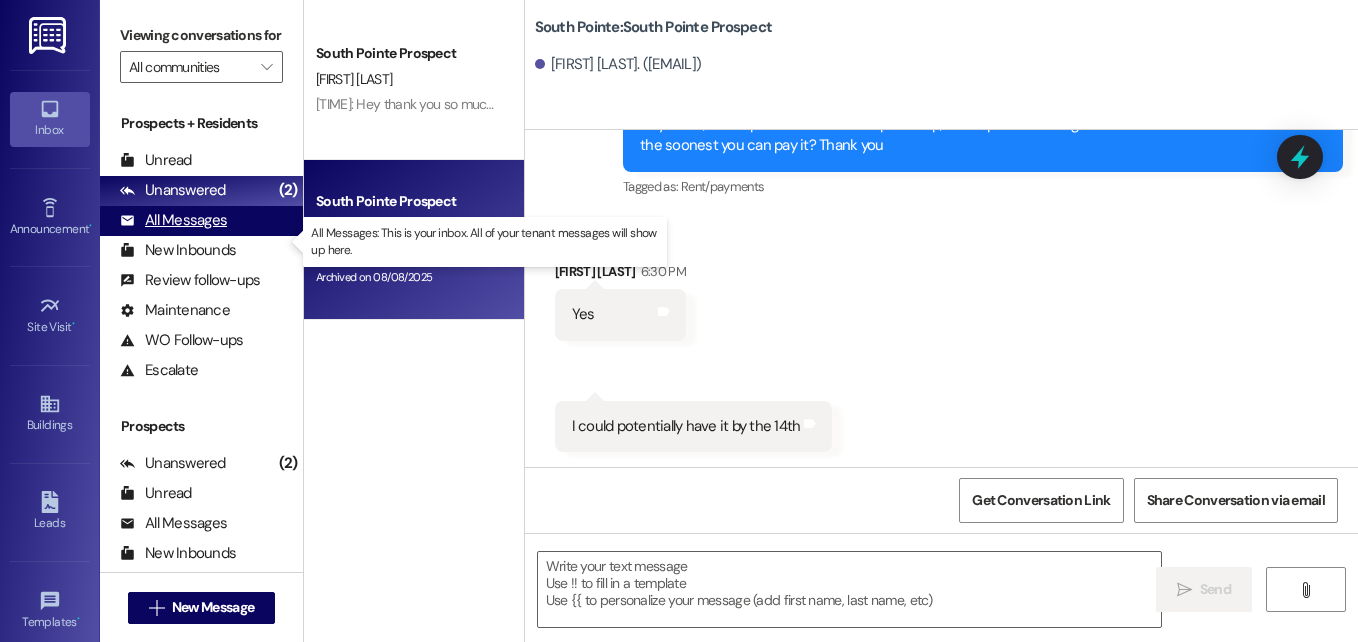 click on "All Messages" at bounding box center (173, 220) 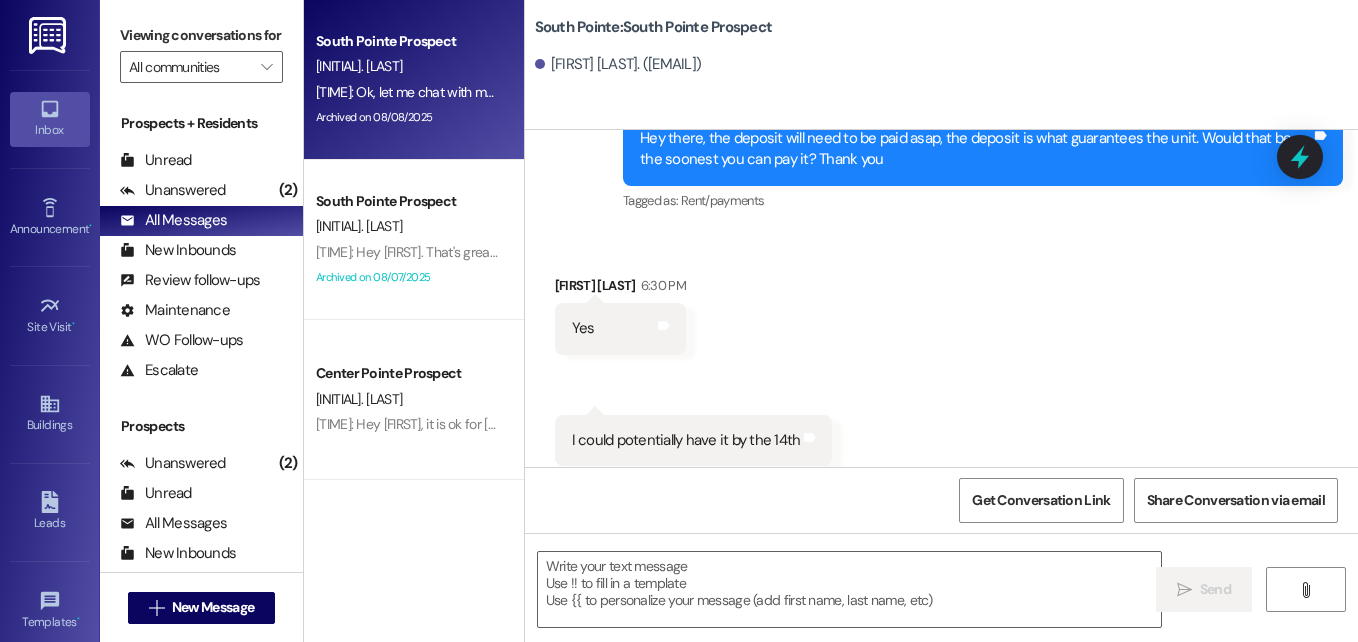 scroll, scrollTop: 1005, scrollLeft: 0, axis: vertical 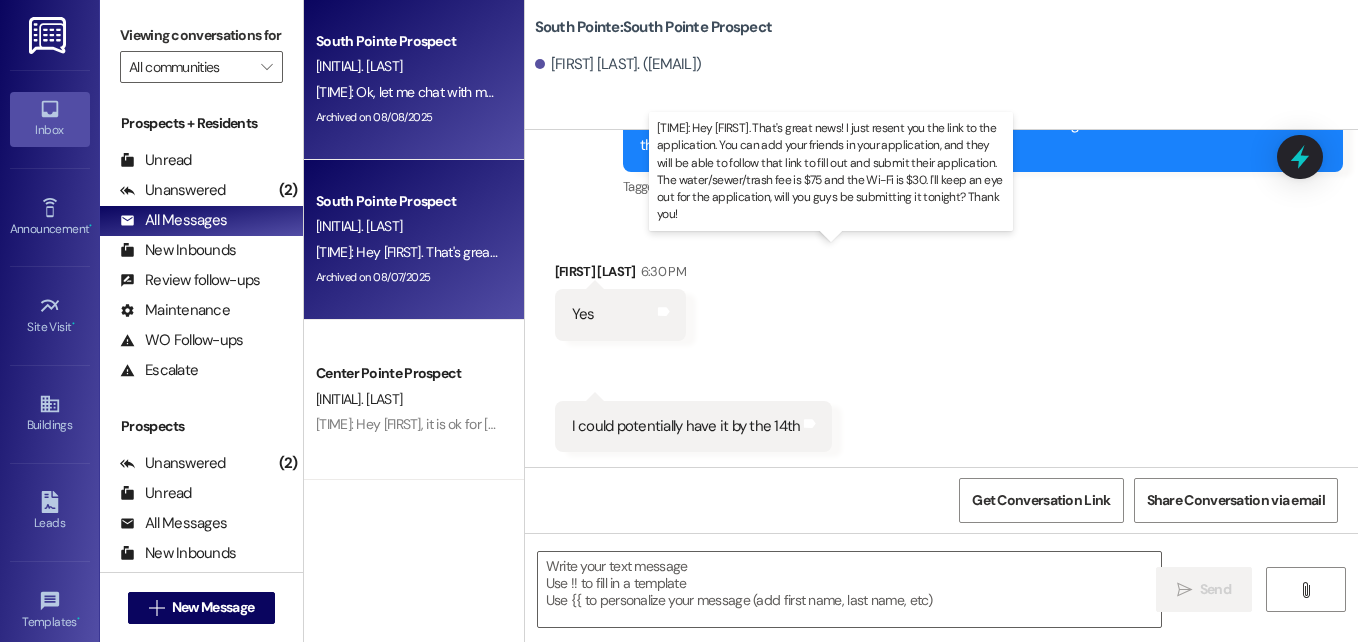 click on "[TIME]: Hey [FIRST]. That's great news! I just resent you the link to the application. You can add your friends in your application, and they will be able to follow that link to fill out and submit their application. The water/sewer/trash fee is $[NUMBER] and the Wi-Fi is $[NUMBER]. I'll keep an eye out for the application, will you guys be submitting it tonight? Thank you! [TIME]: Hey [FIRST]. That's great news! I just resent you the link to the application. You can add your friends in your application, and they will be able to follow that link to fill out and submit their application. The water/sewer/trash fee is $[NUMBER] and the Wi-Fi is $[NUMBER]. I'll keep an eye out for the application, will you guys be submitting it tonight? Thank you!" at bounding box center (1308, 252) 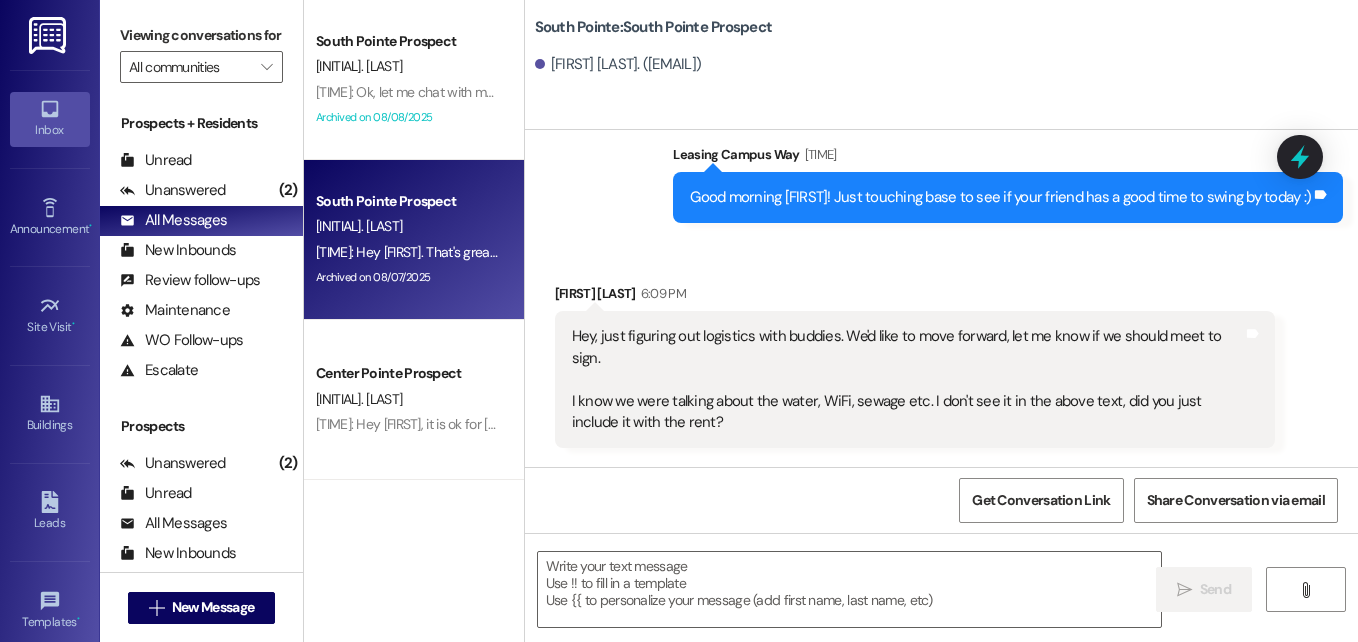 scroll, scrollTop: 2520, scrollLeft: 0, axis: vertical 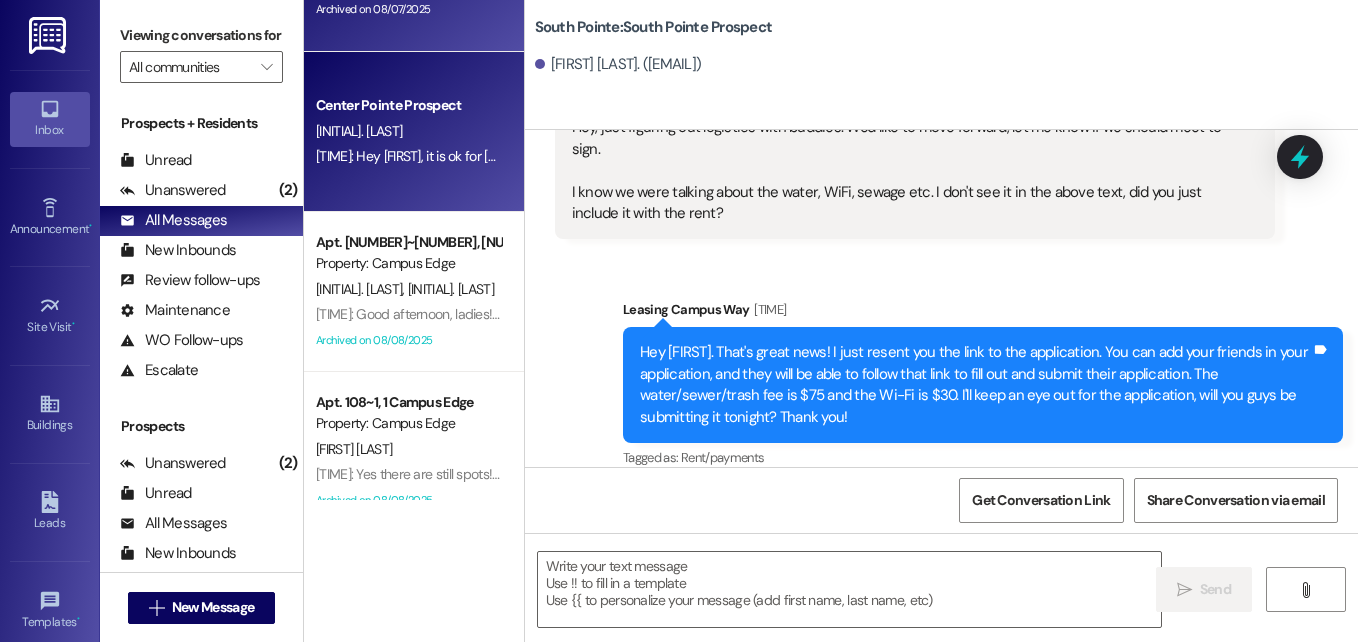 click on "[LOCATION] Prospect [INITIAL]. [LAST] [TIME]: Hey [FIRST], it is ok for [FIRST] to stay in [FIRST]'s unit and bed space until we officially move him into the with you next week. Thank you! -[FIRST] [TIME]: Hey [FIRST], it is ok for [FIRST] to stay in [FIRST]'s unit and bed space until we officially move him into the with you next week. Thank you! -[FIRST]" at bounding box center (414, 132) 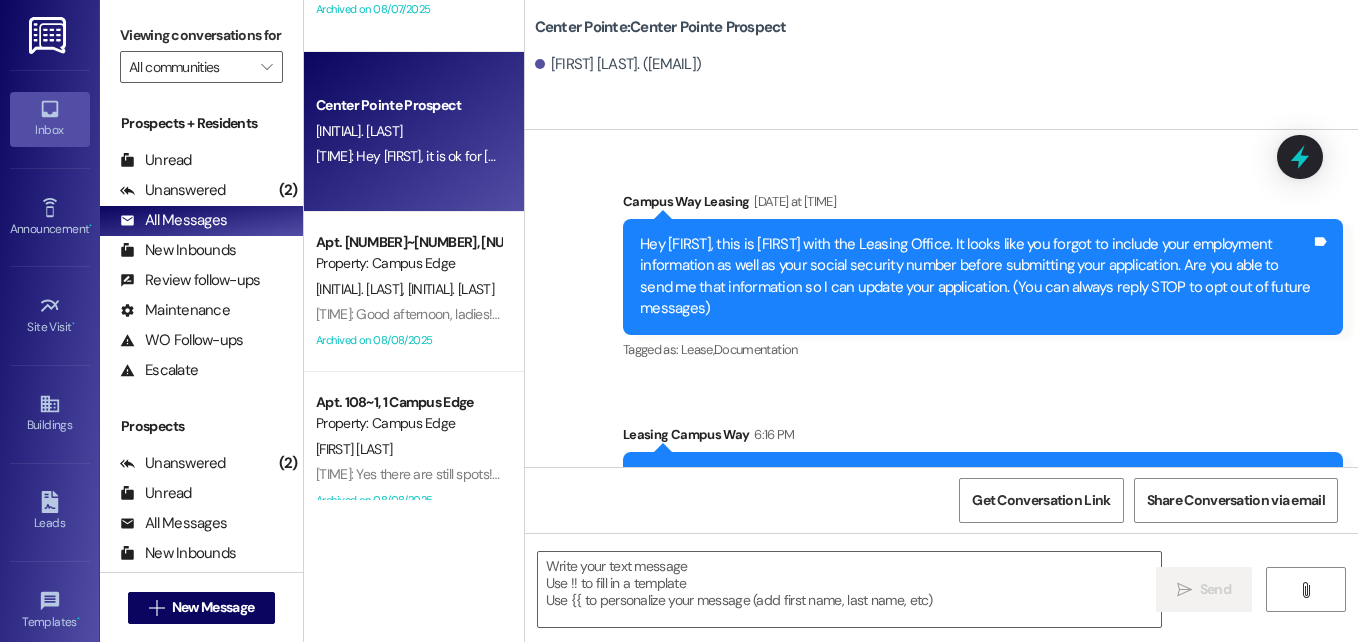 scroll, scrollTop: 74, scrollLeft: 0, axis: vertical 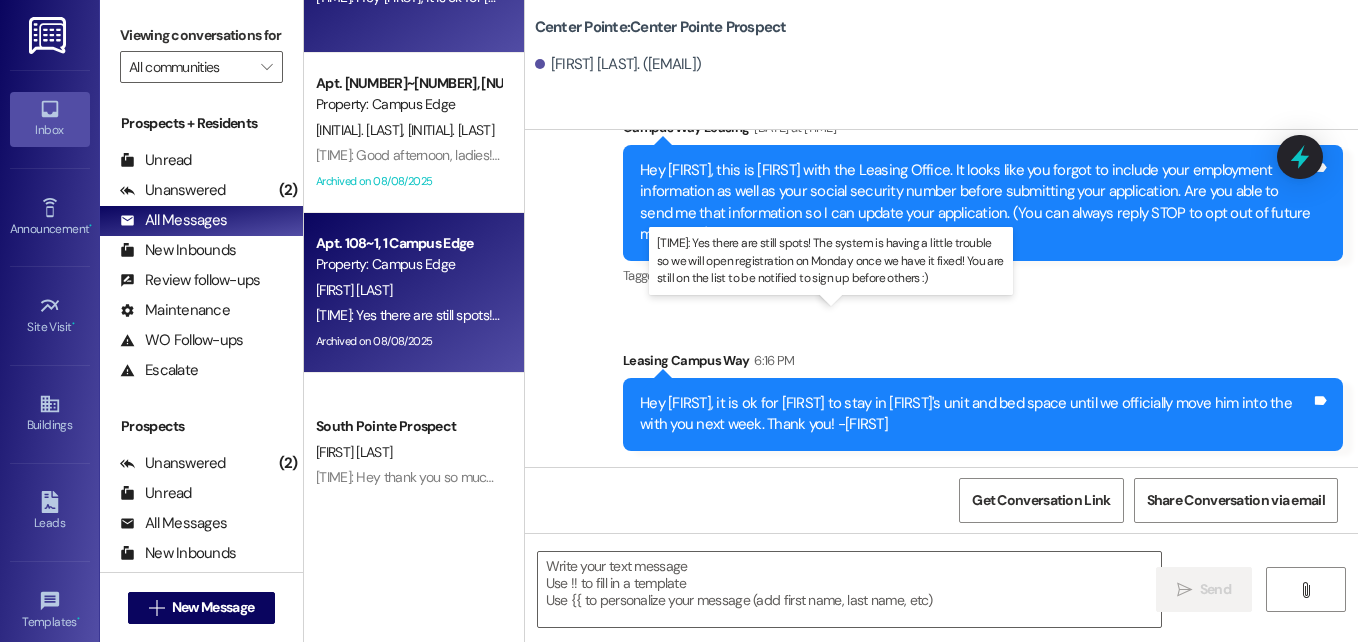 click on "[TIME]: Yes there are still spots! The system is having a little trouble so we will open registration on [DATE] once we have it fixed! You are still on the list to be notified to sign up before others :) [TIME]: Yes there are still spots! The system is having a little trouble so we will open registration on [DATE] once we have it fixed! You are still on the list to be notified to sign up before others :)" at bounding box center (866, 315) 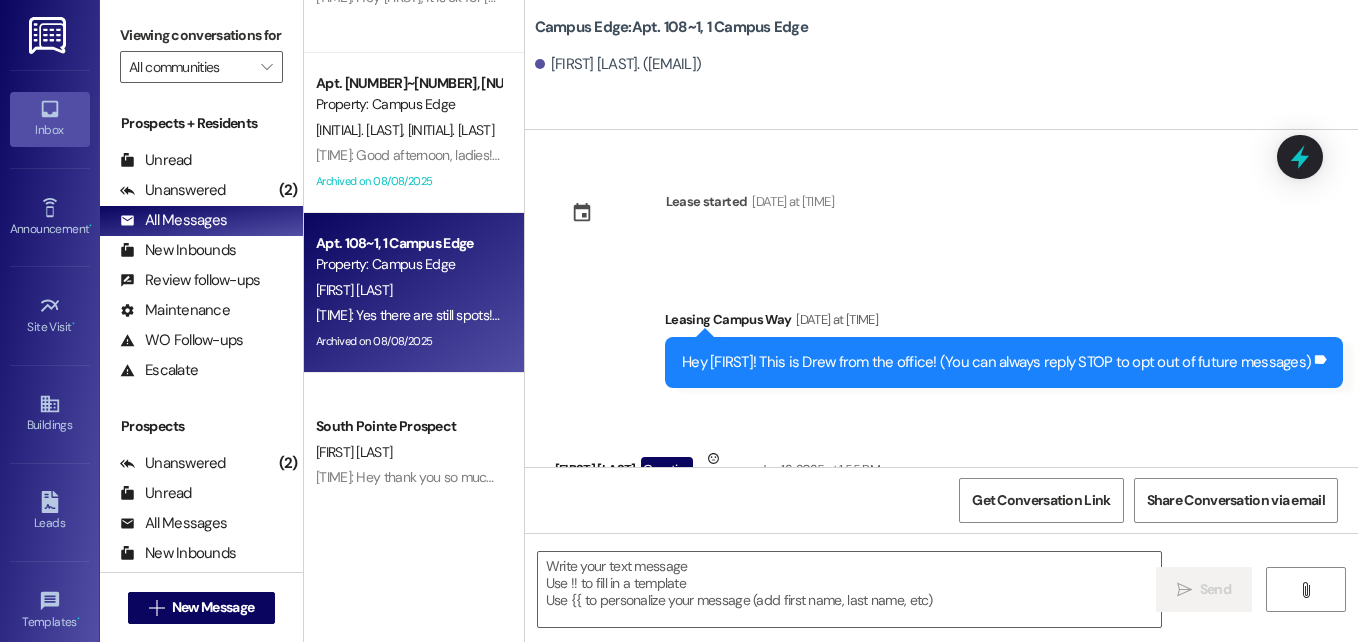 scroll, scrollTop: 8266, scrollLeft: 0, axis: vertical 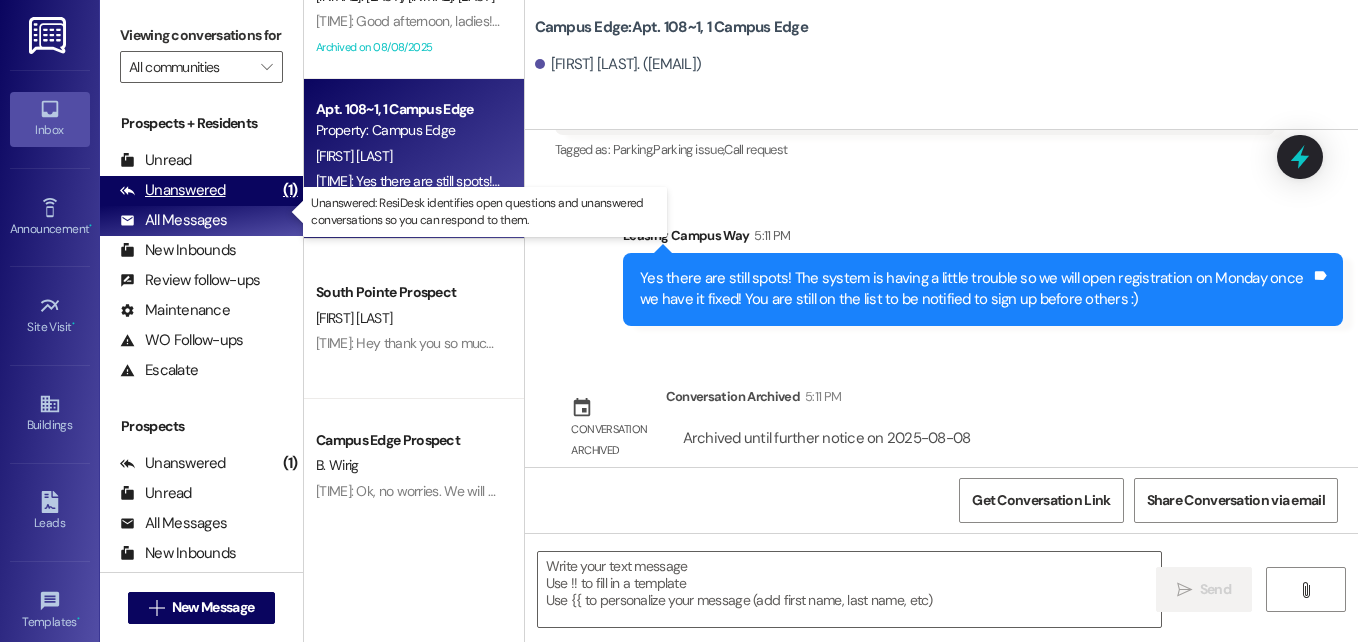 click on "Unanswered" at bounding box center [173, 190] 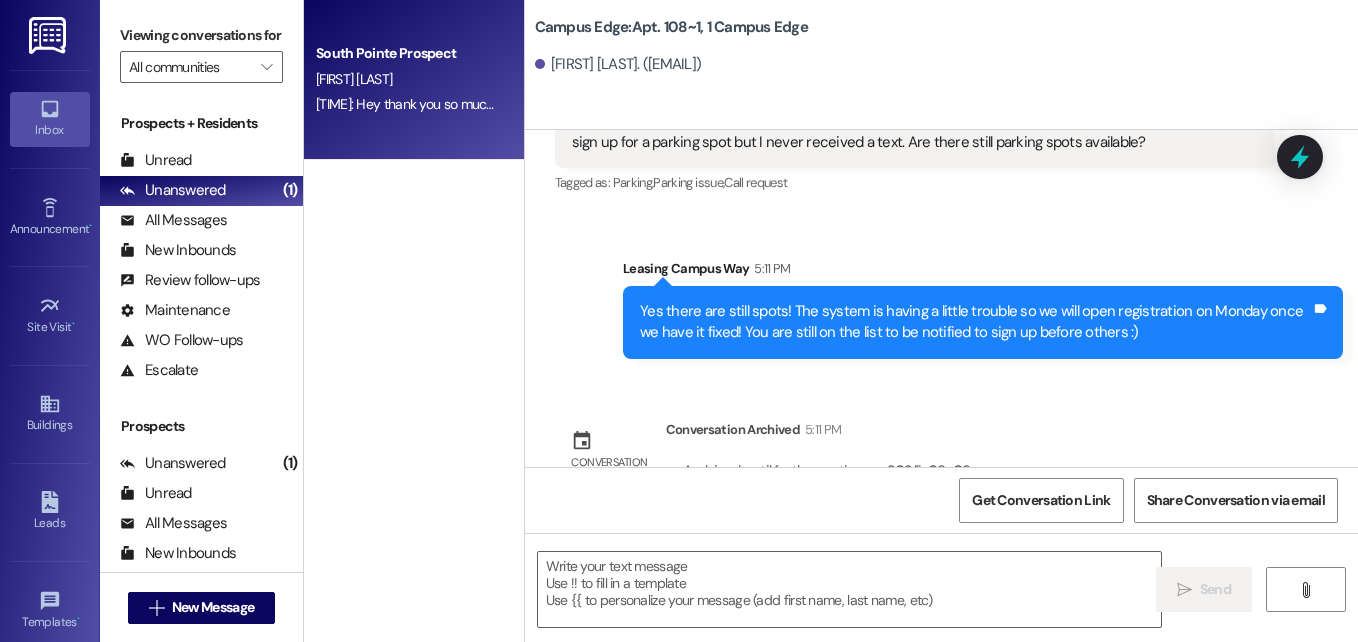 scroll, scrollTop: 7957, scrollLeft: 0, axis: vertical 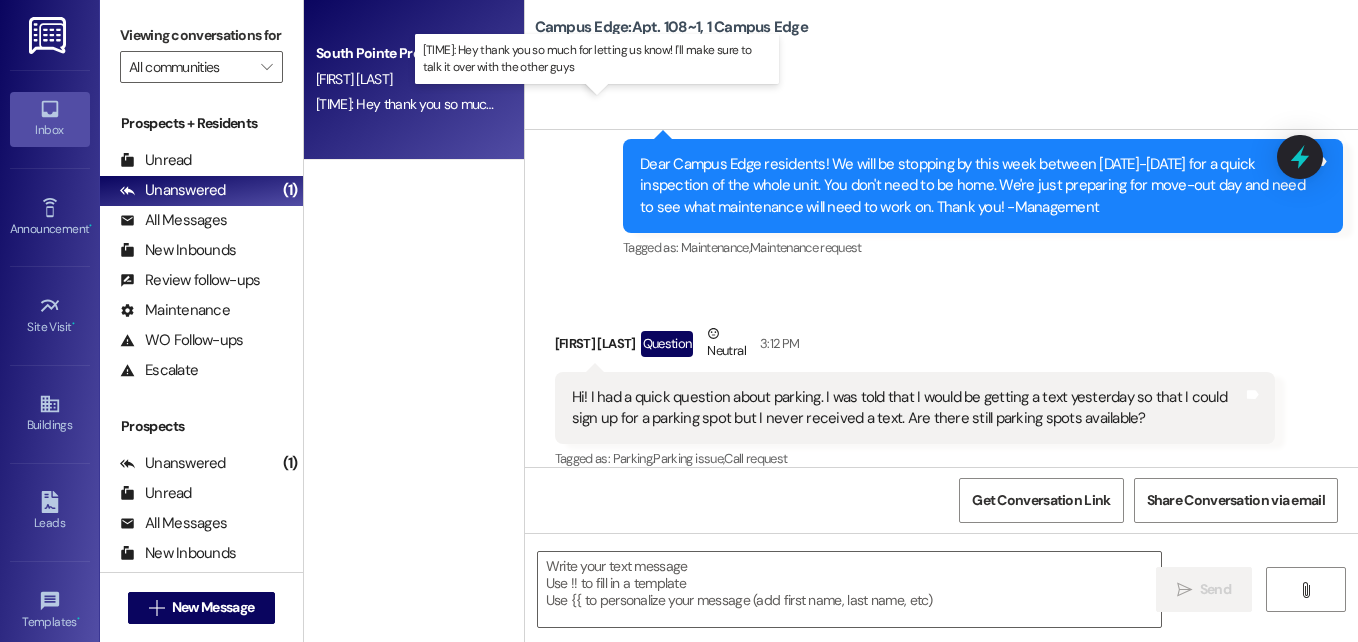 click on "[TIME]: Hey thank you so much for letting us know! I'll make sure to talk it over with the other guys  [TIME]: Hey thank you so much for letting us know! I'll make sure to talk it over with the other guys" at bounding box center [594, 104] 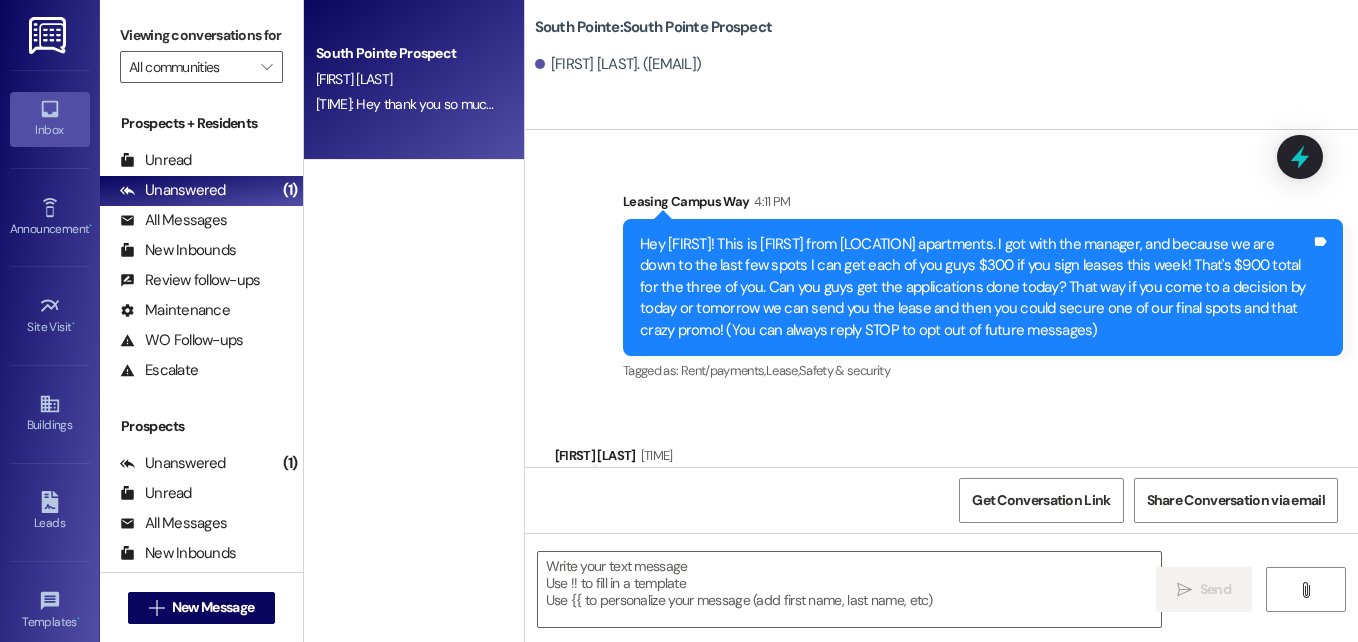 scroll, scrollTop: 74, scrollLeft: 0, axis: vertical 